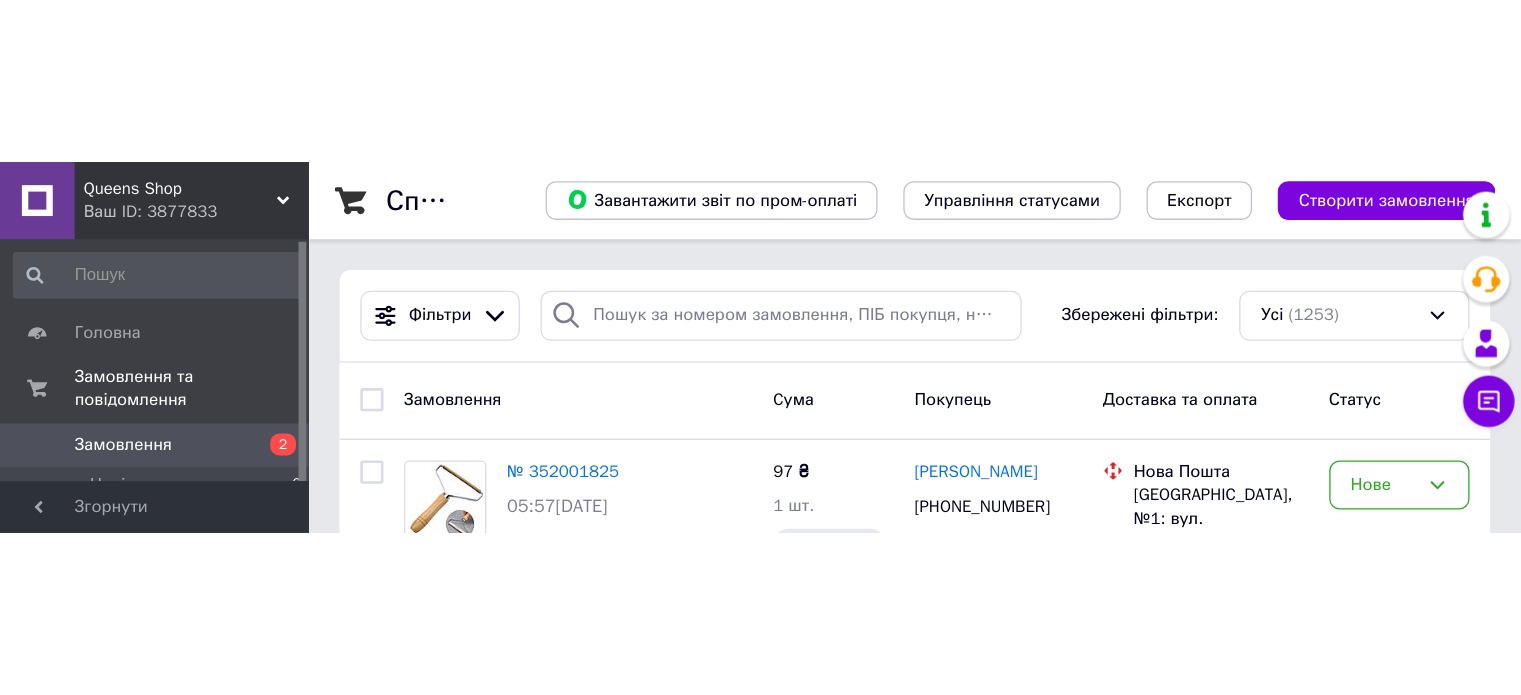 scroll, scrollTop: 0, scrollLeft: 0, axis: both 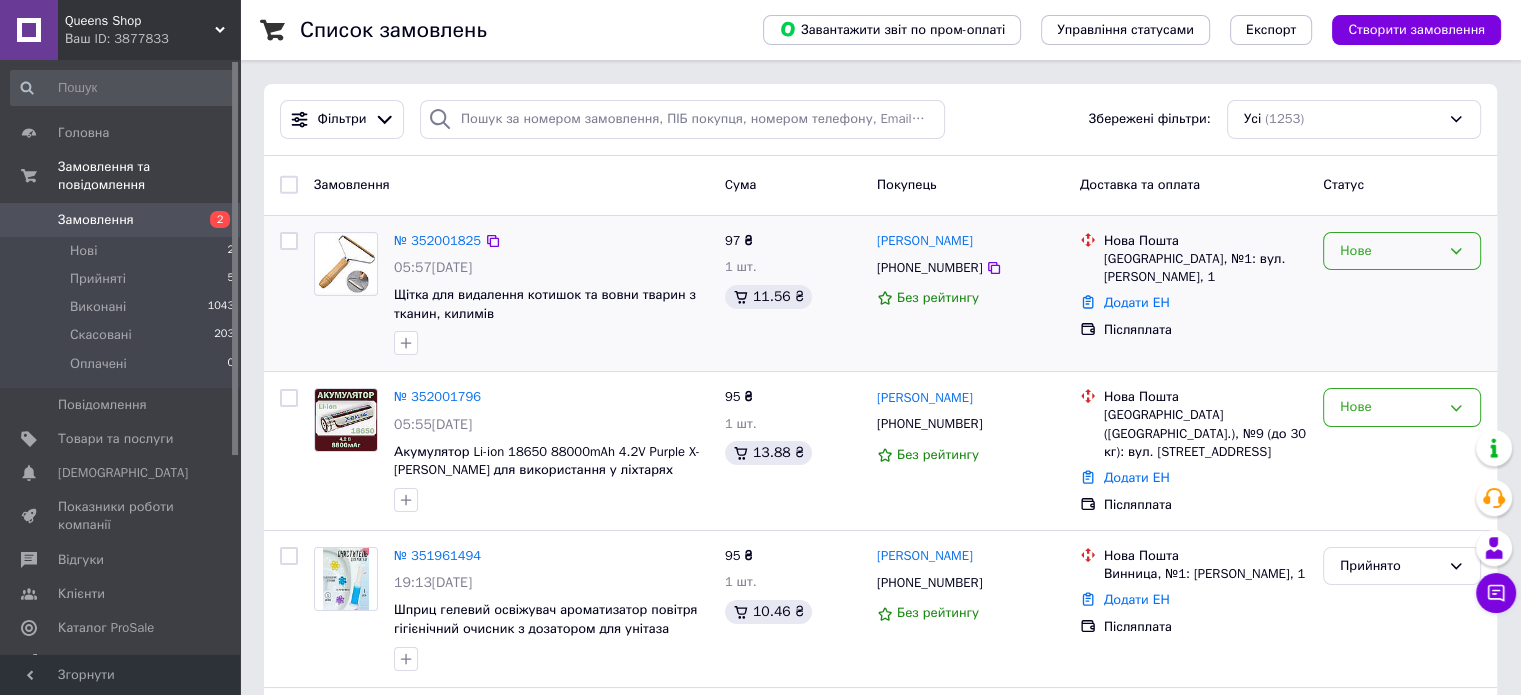 click on "Нове" at bounding box center [1390, 251] 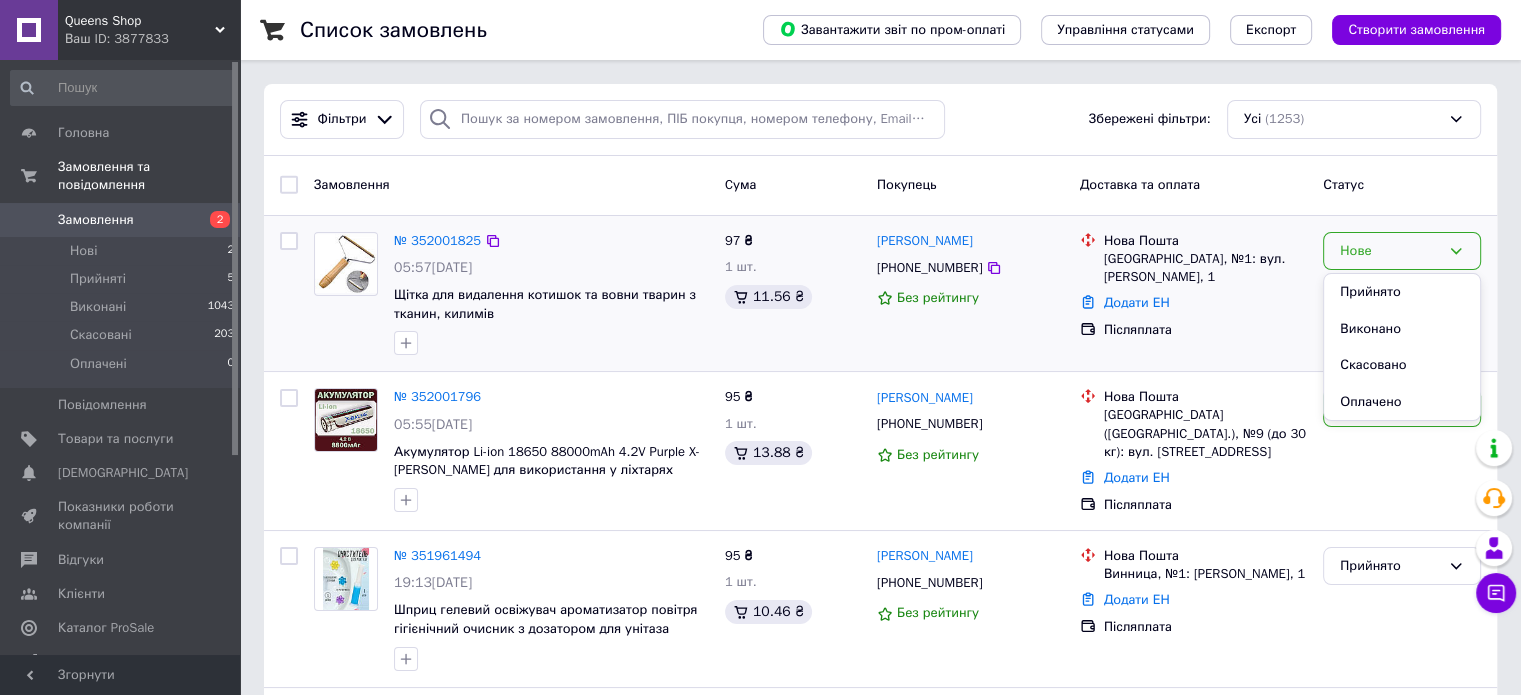 click on "Прийнято" at bounding box center [1402, 292] 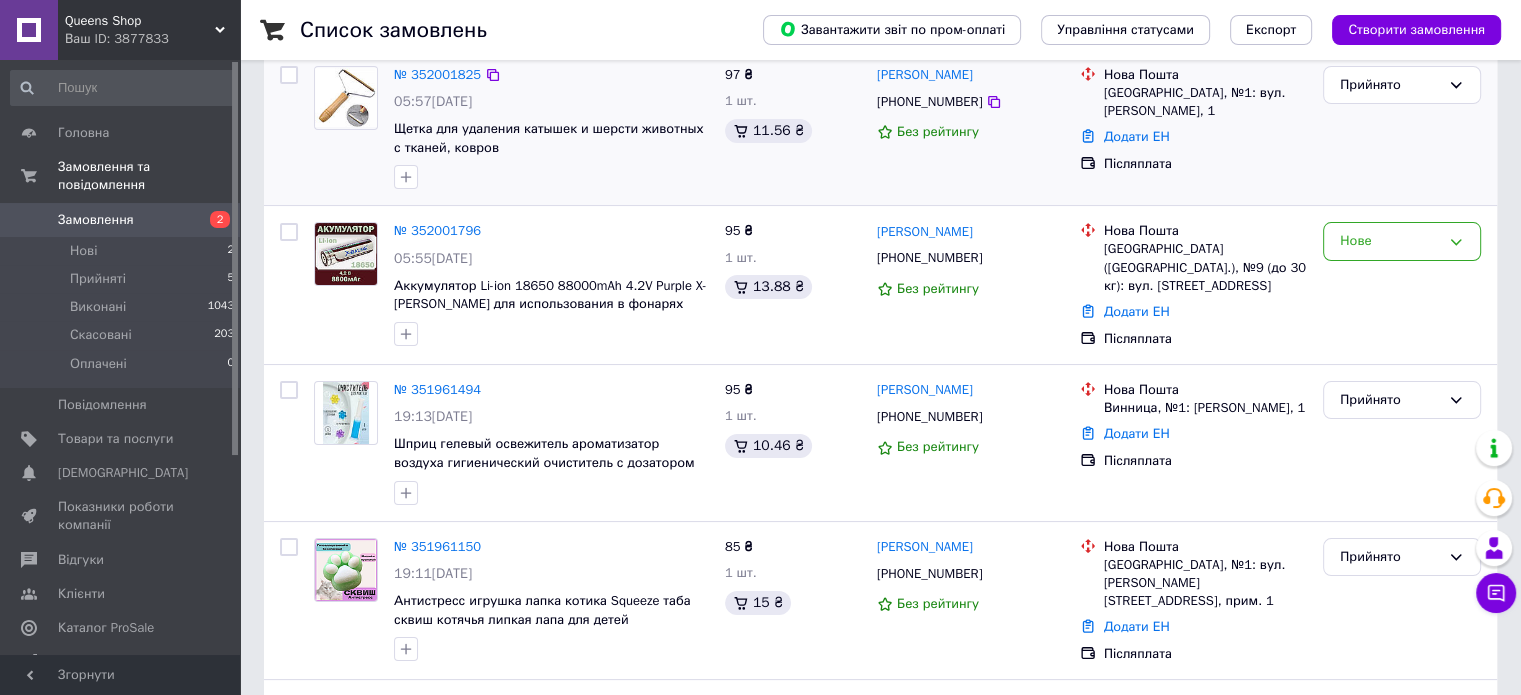 scroll, scrollTop: 333, scrollLeft: 0, axis: vertical 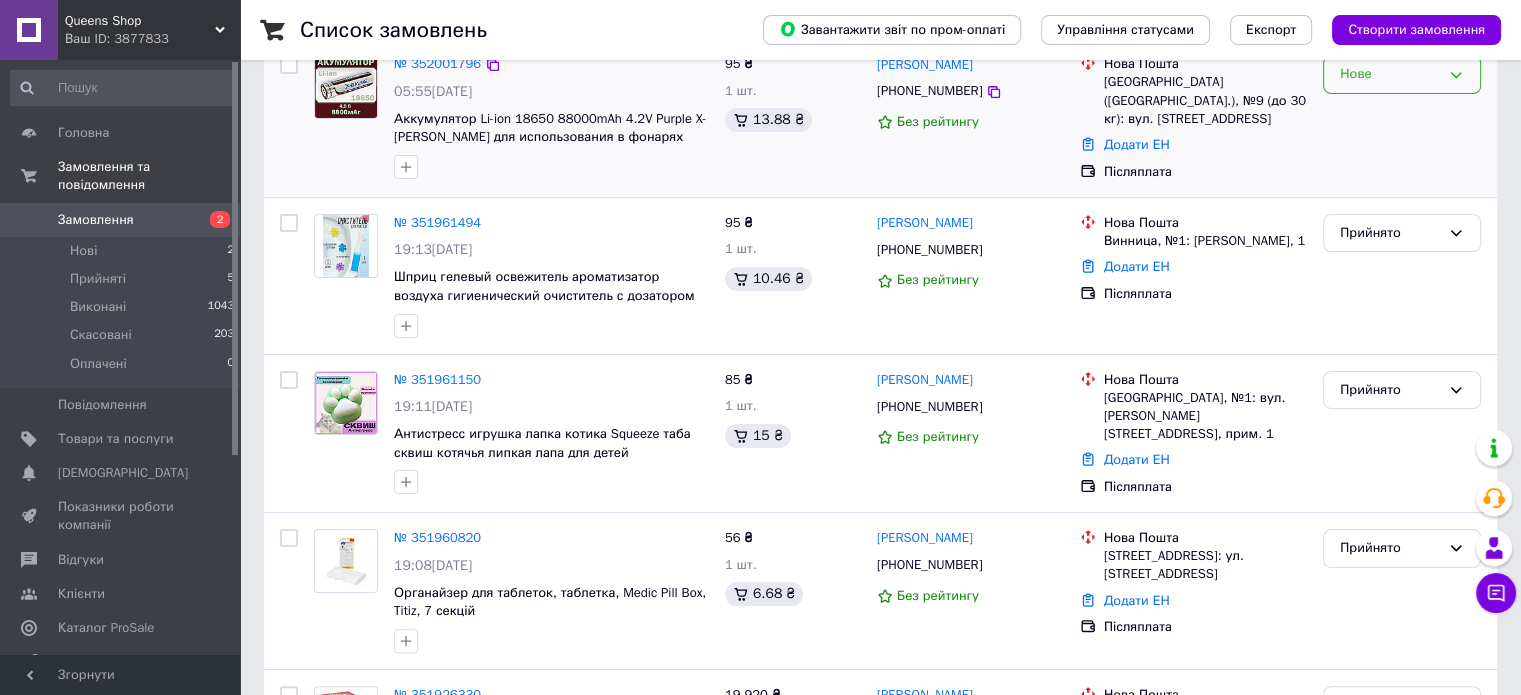click on "Нове" at bounding box center (1390, 74) 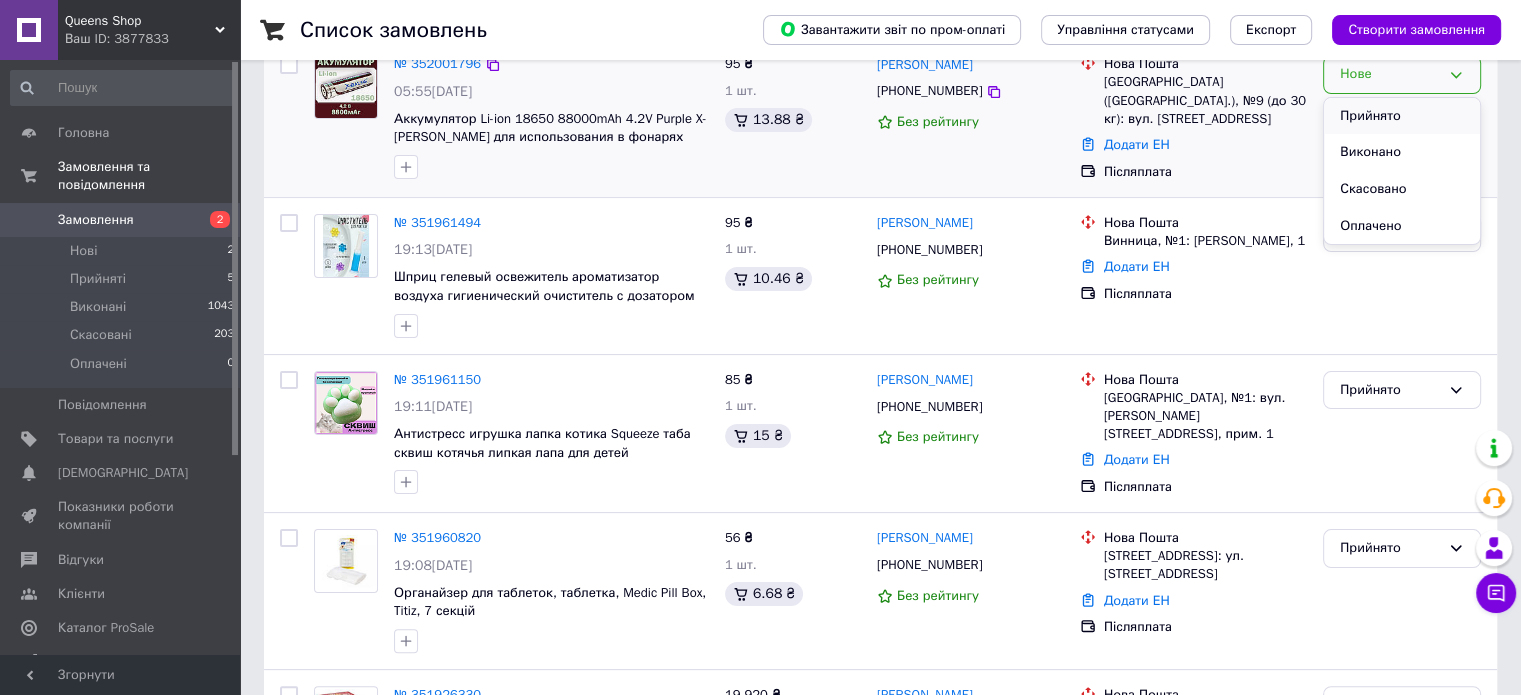 click on "Прийнято" at bounding box center [1402, 116] 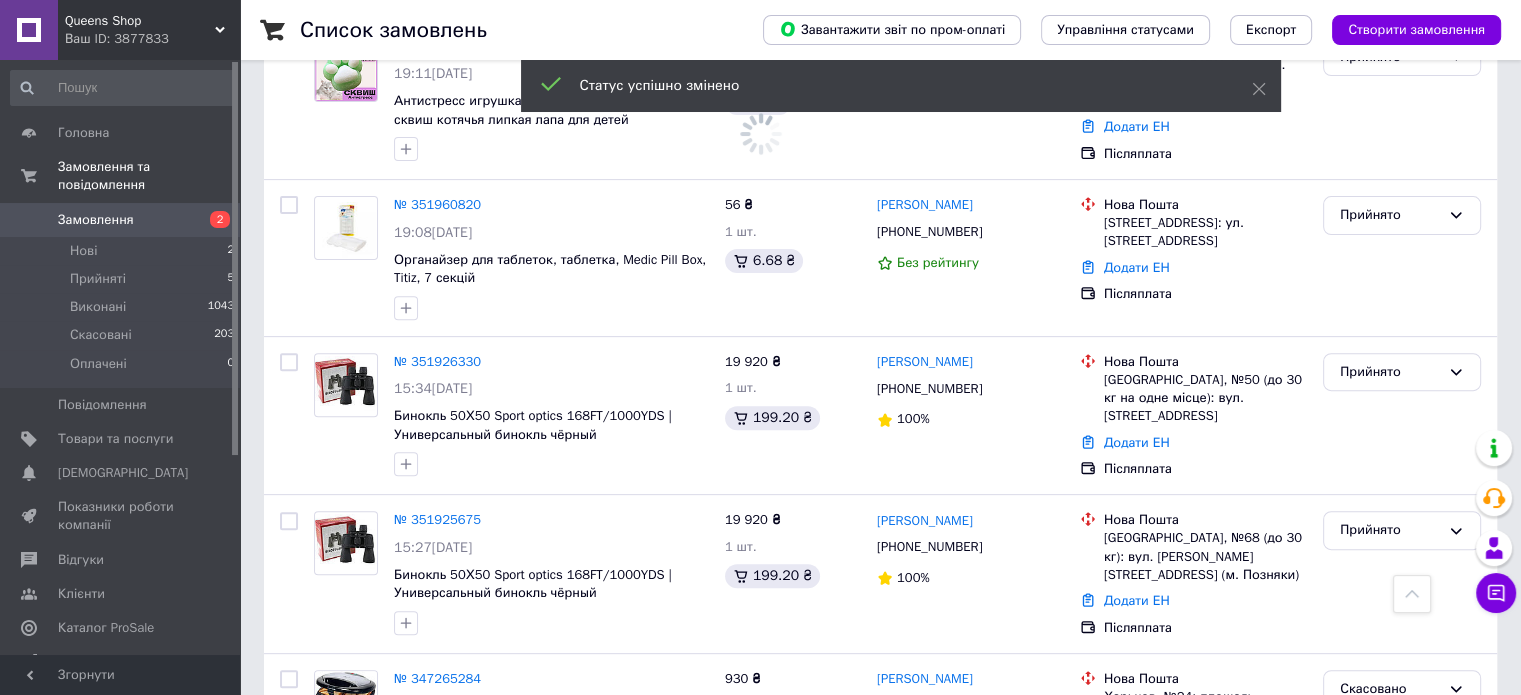 scroll, scrollTop: 833, scrollLeft: 0, axis: vertical 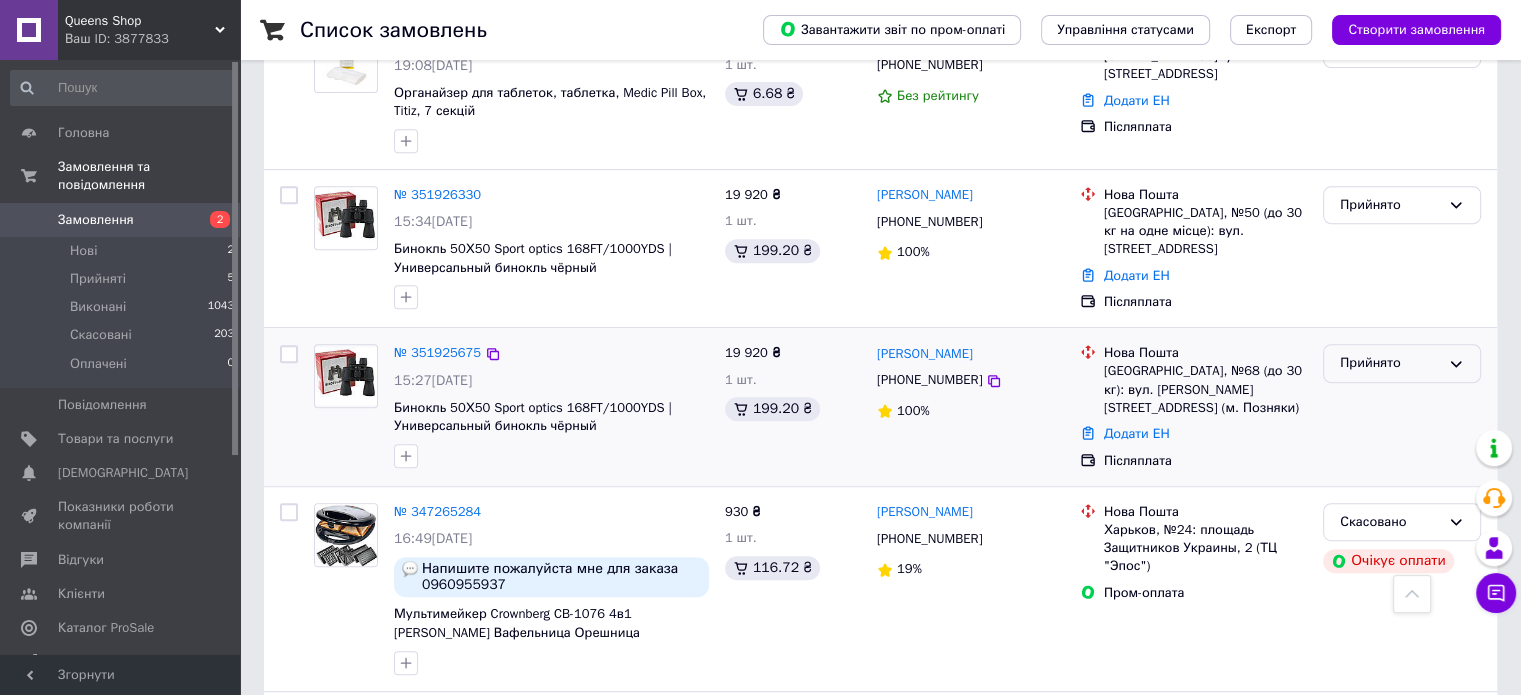click on "Прийнято" at bounding box center (1390, 363) 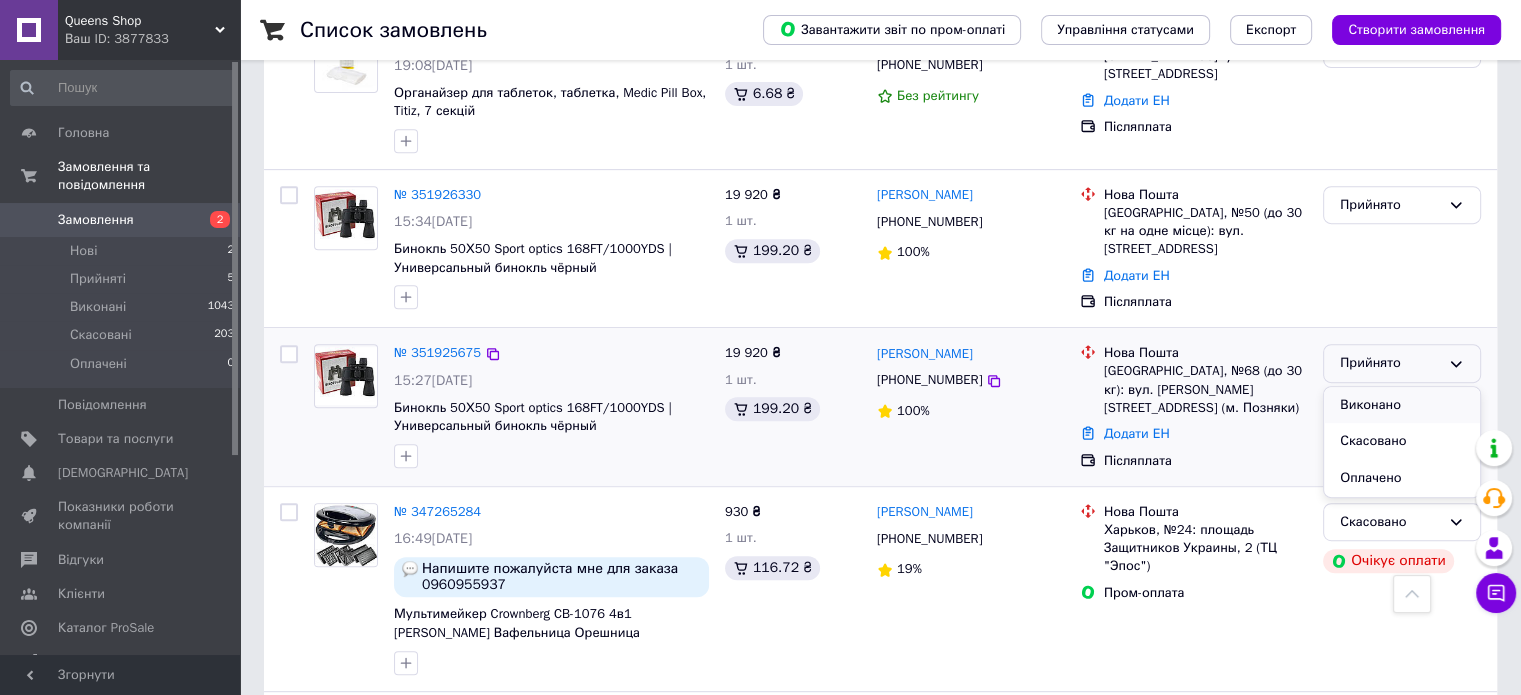 click on "Виконано" at bounding box center [1402, 405] 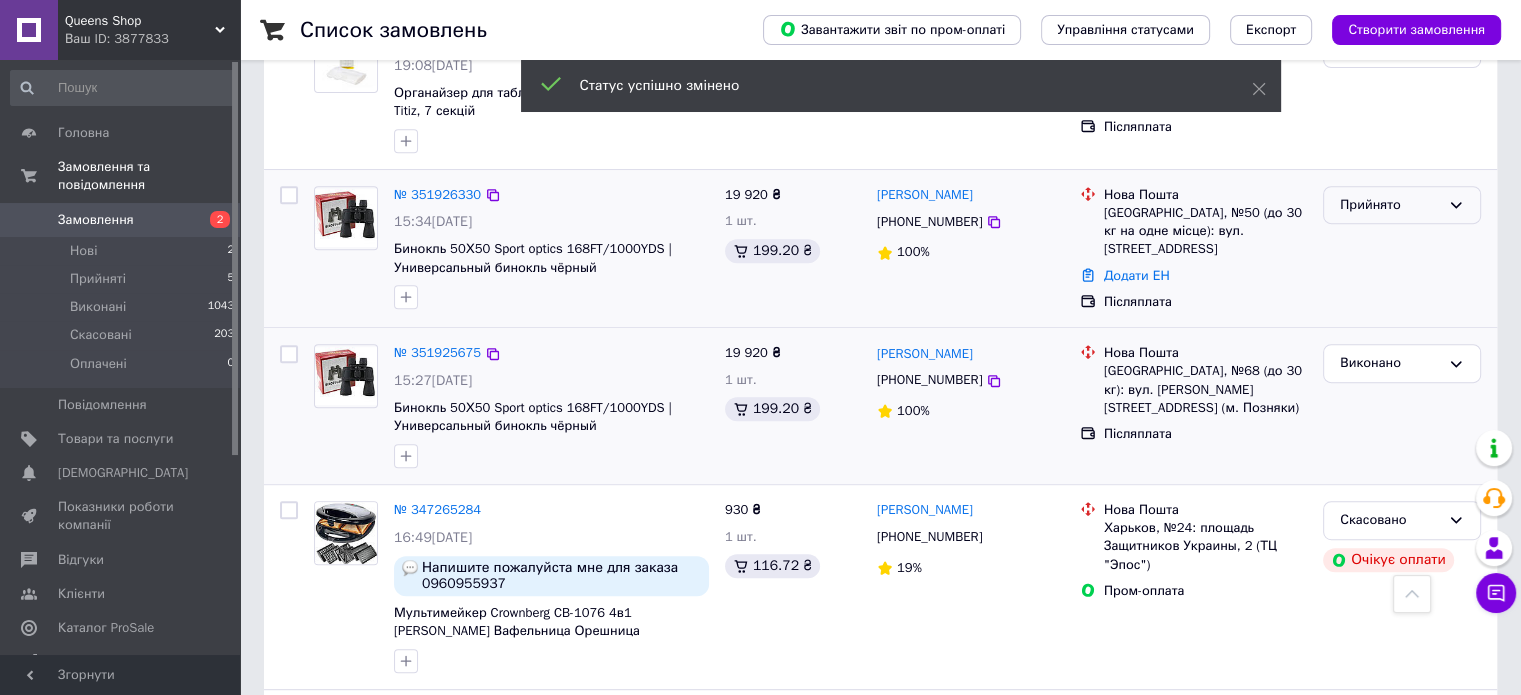 click on "Прийнято" at bounding box center [1390, 205] 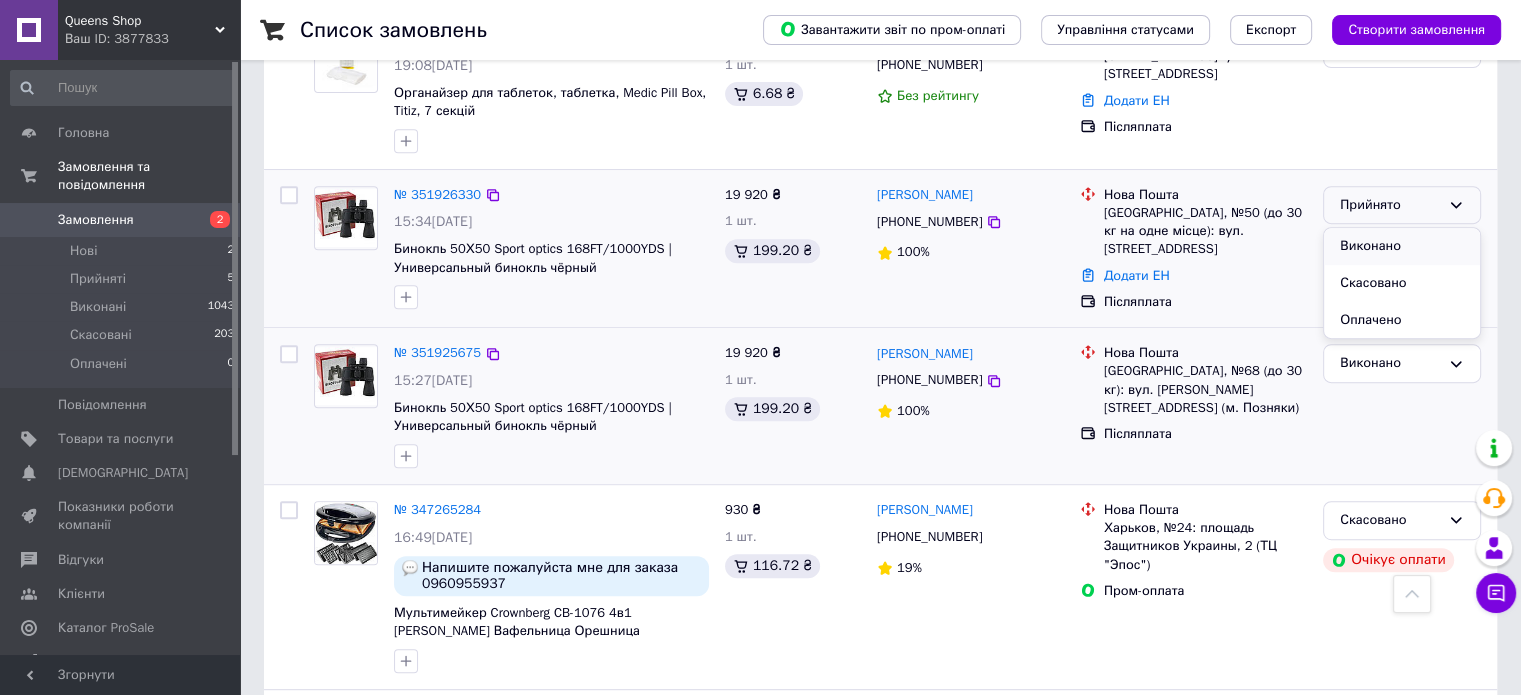 click on "Виконано" at bounding box center [1402, 246] 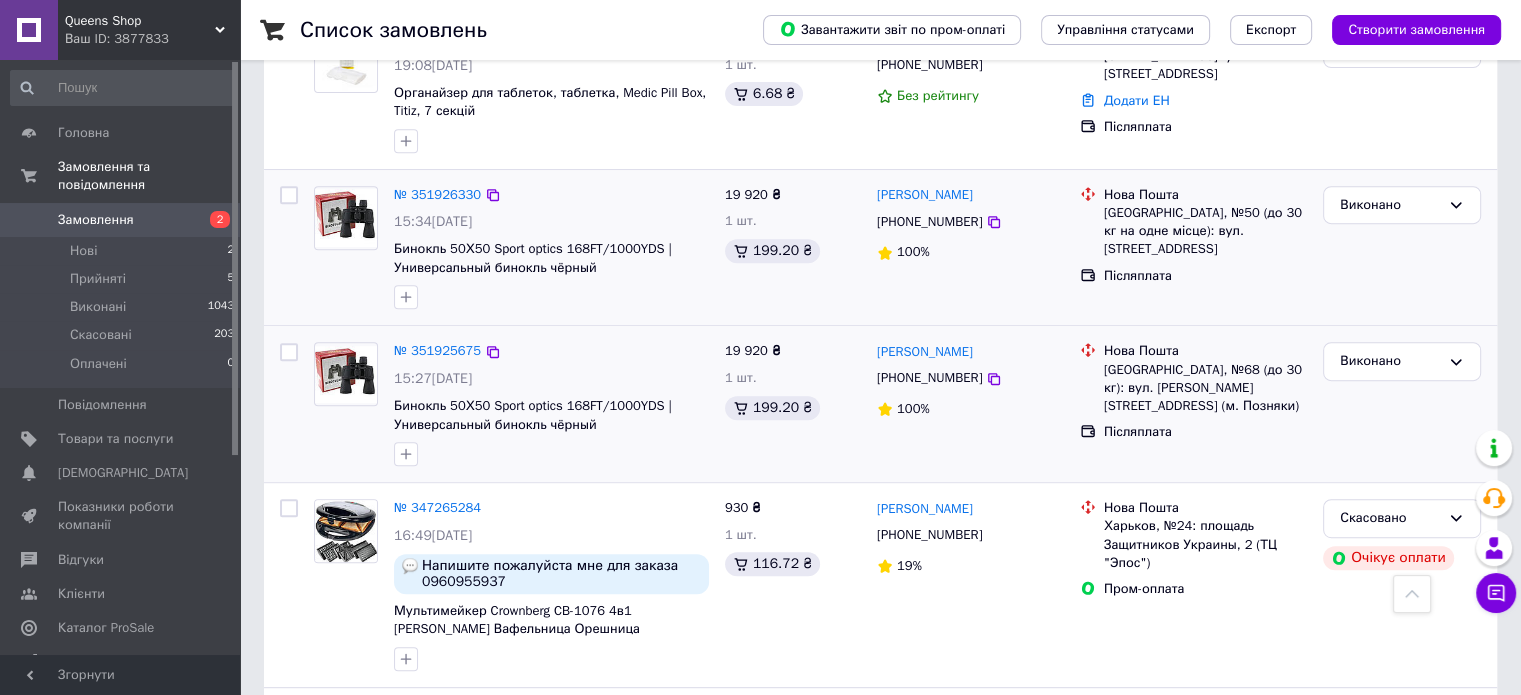 scroll, scrollTop: 666, scrollLeft: 0, axis: vertical 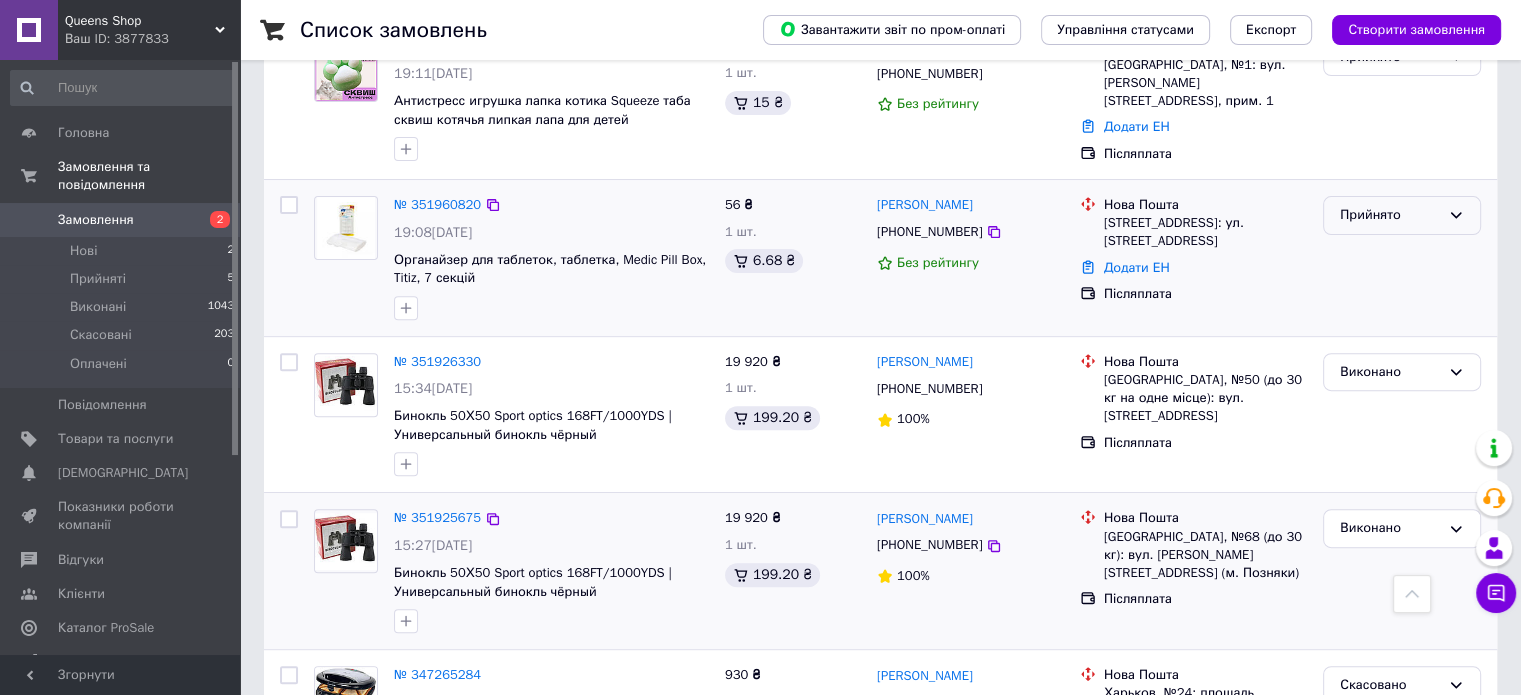 click on "Прийнято" at bounding box center [1390, 215] 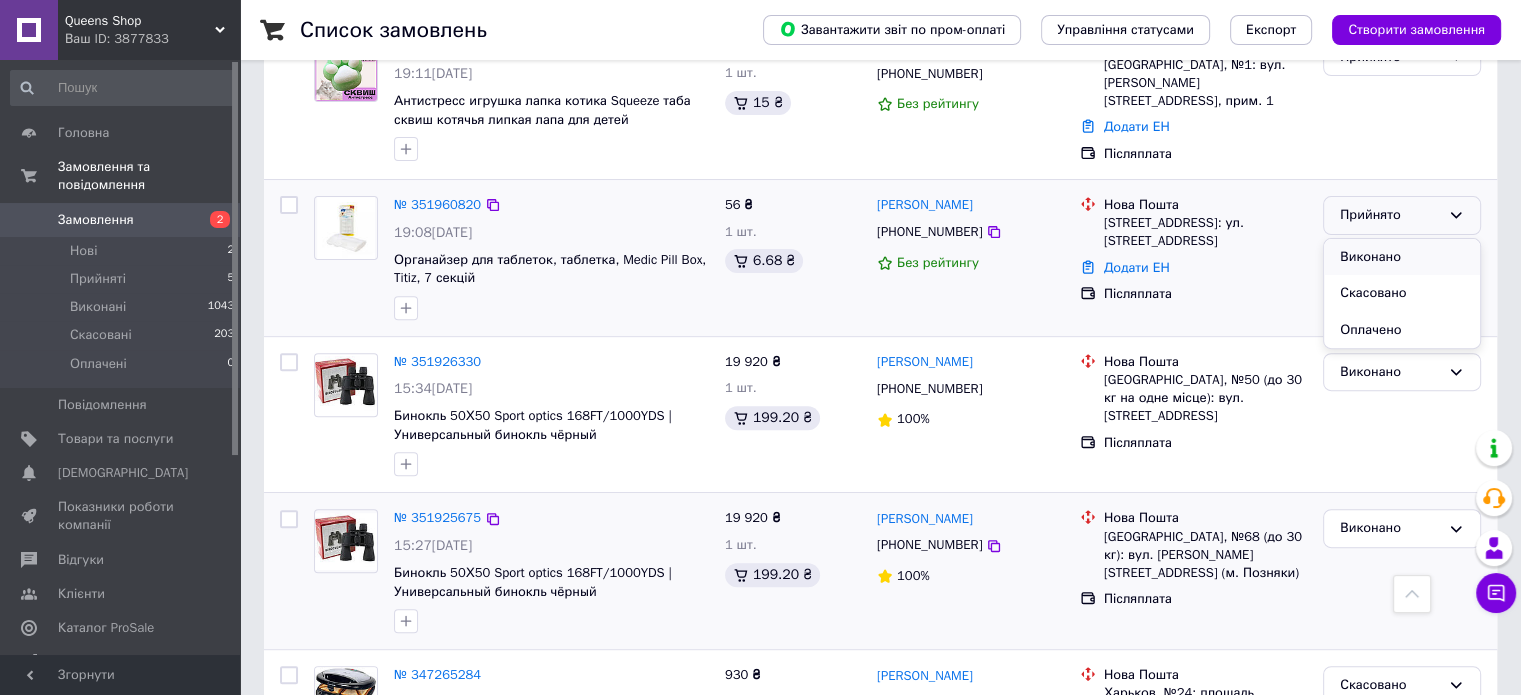 click on "Виконано" at bounding box center [1402, 257] 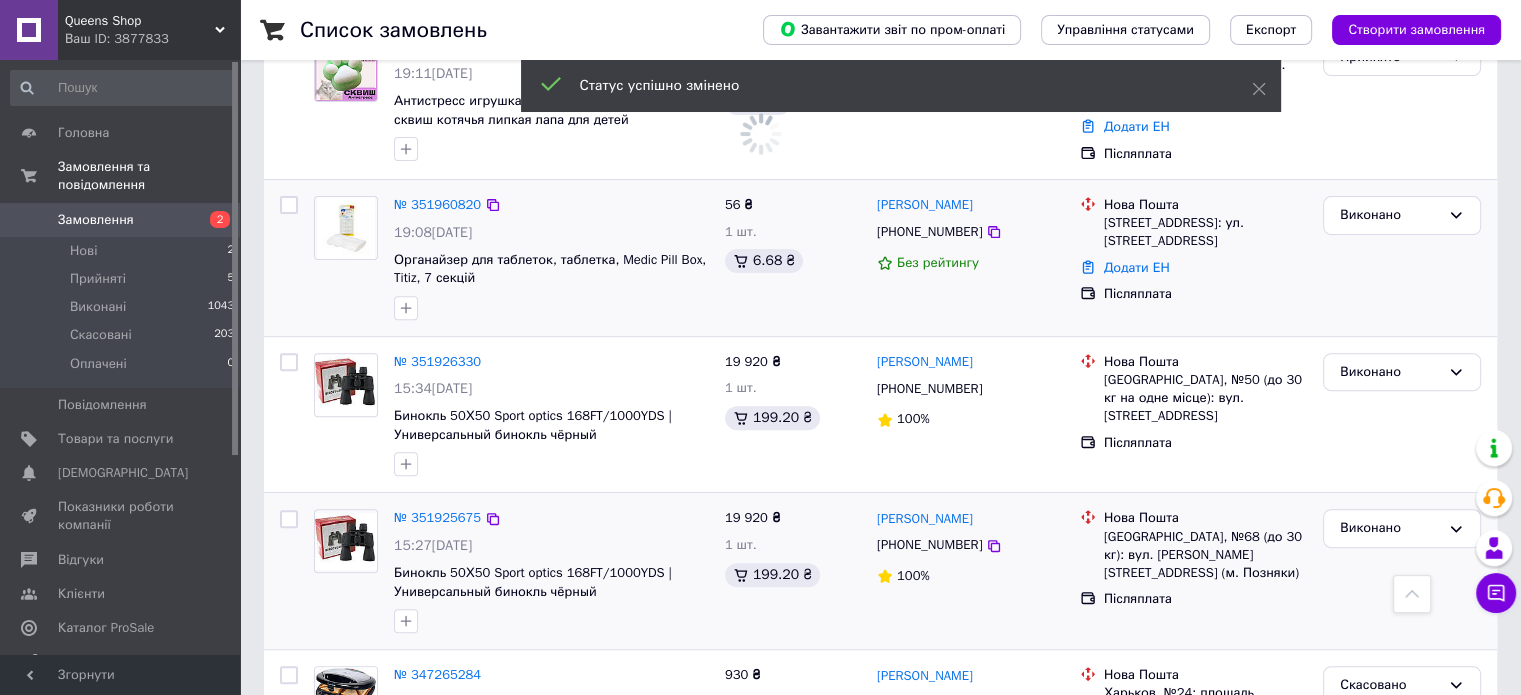 scroll, scrollTop: 500, scrollLeft: 0, axis: vertical 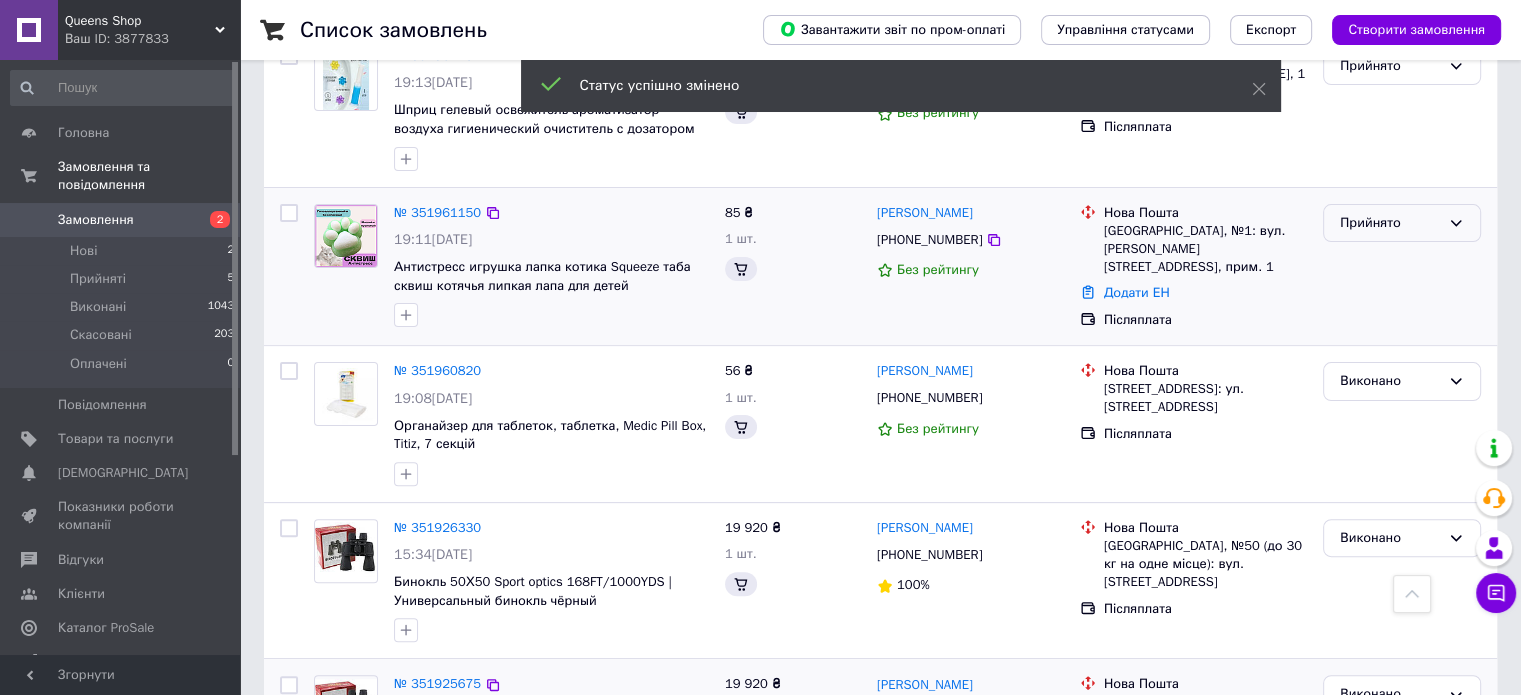 click on "Прийнято" at bounding box center (1390, 223) 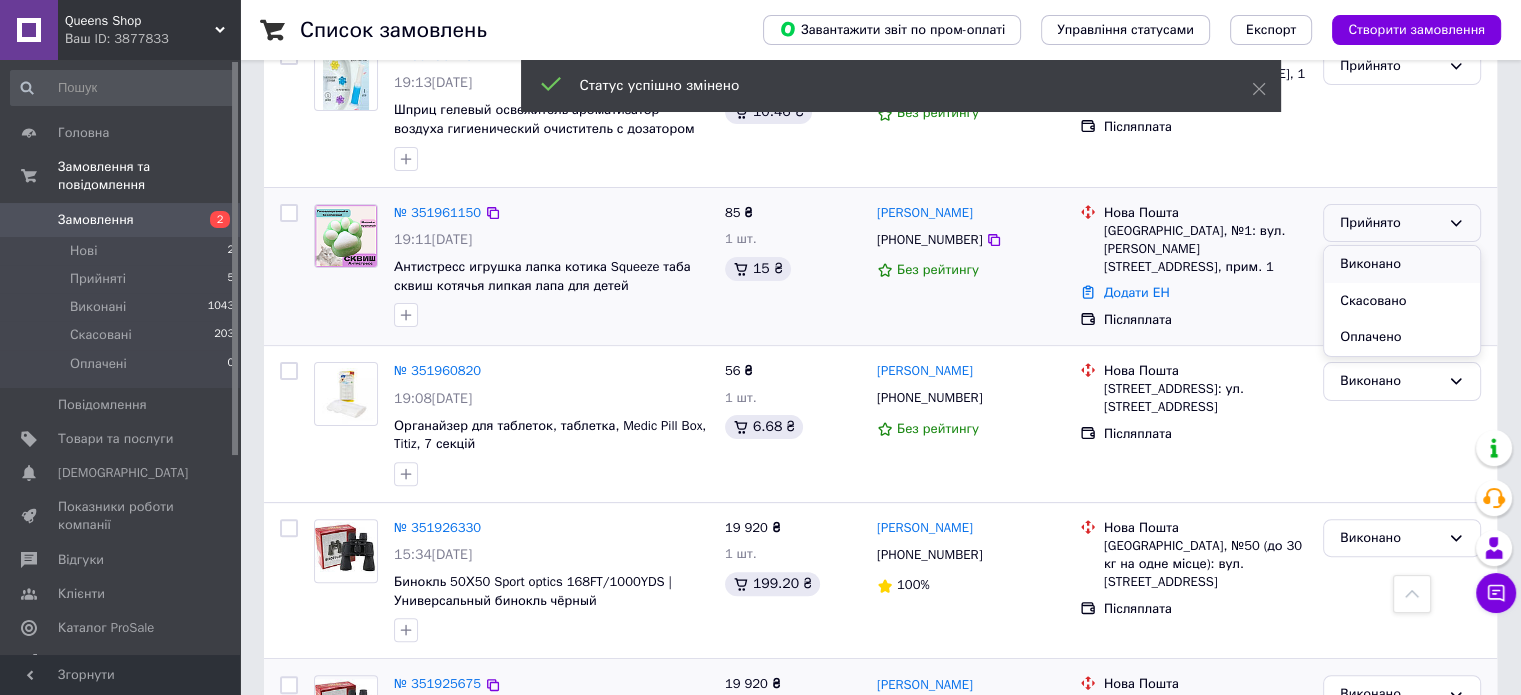 click on "Виконано" at bounding box center [1402, 264] 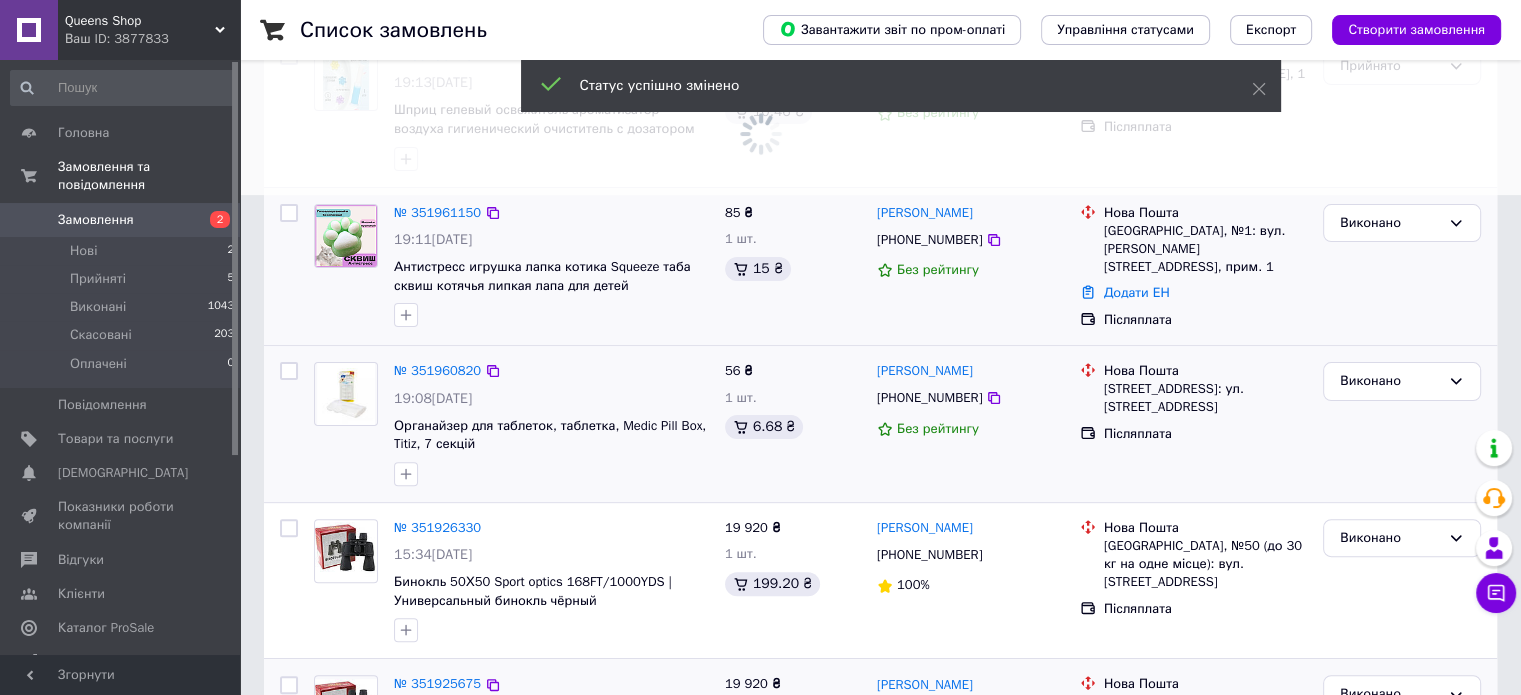 scroll, scrollTop: 333, scrollLeft: 0, axis: vertical 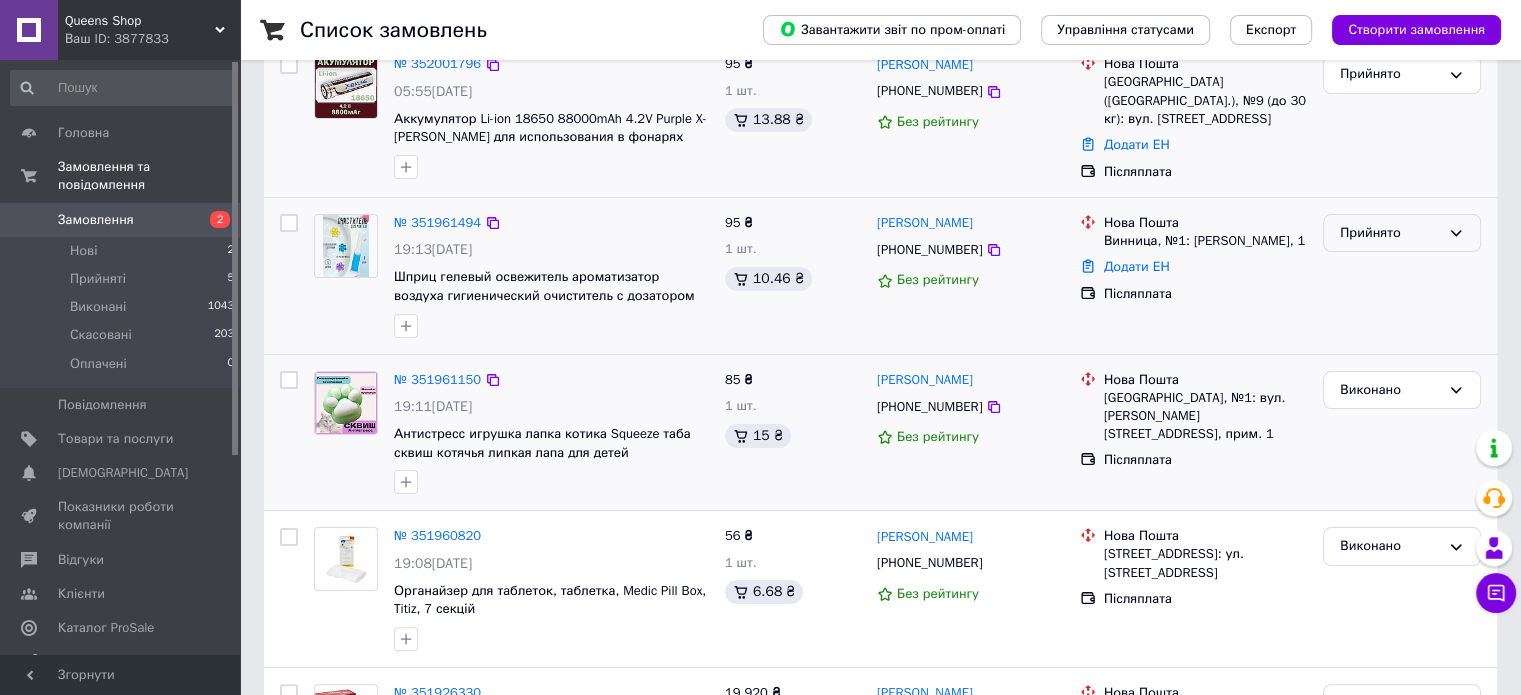 click on "Прийнято" at bounding box center (1390, 233) 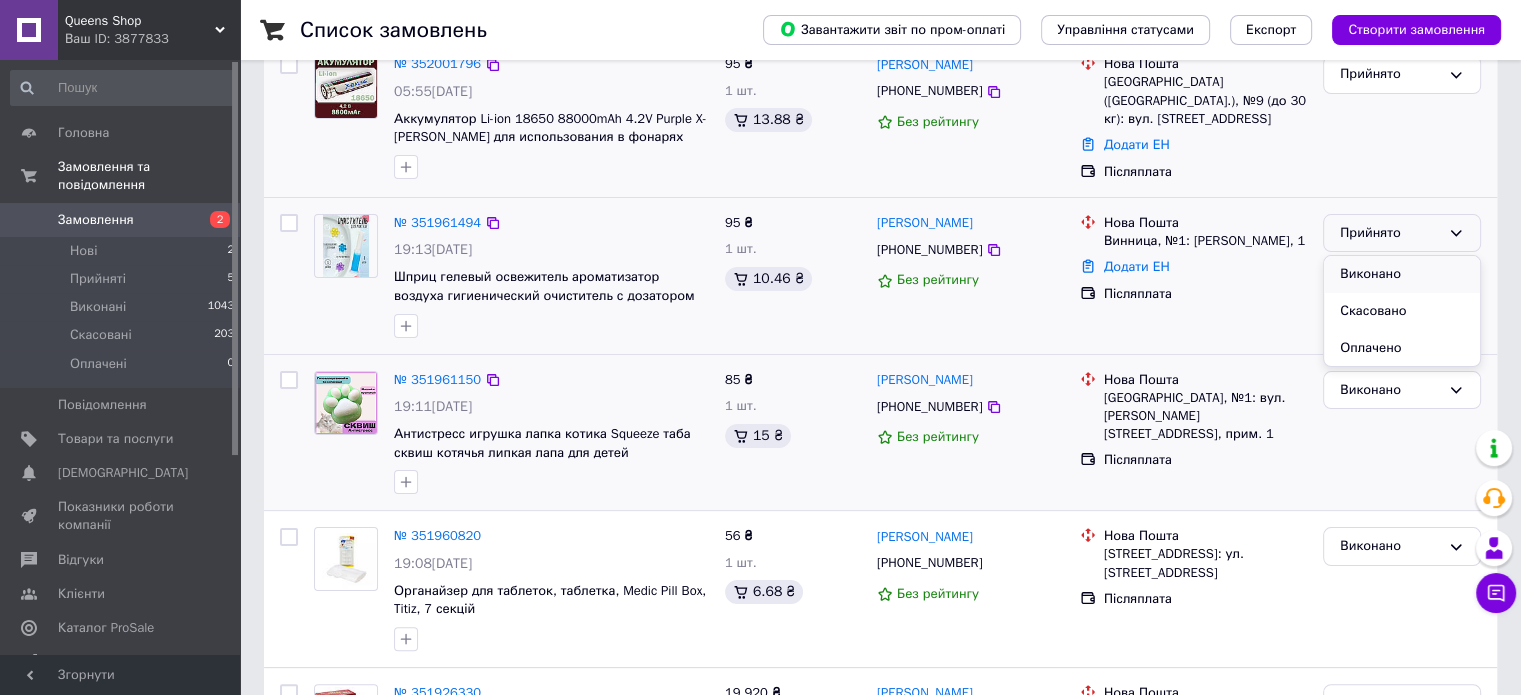 click on "Виконано" at bounding box center (1402, 274) 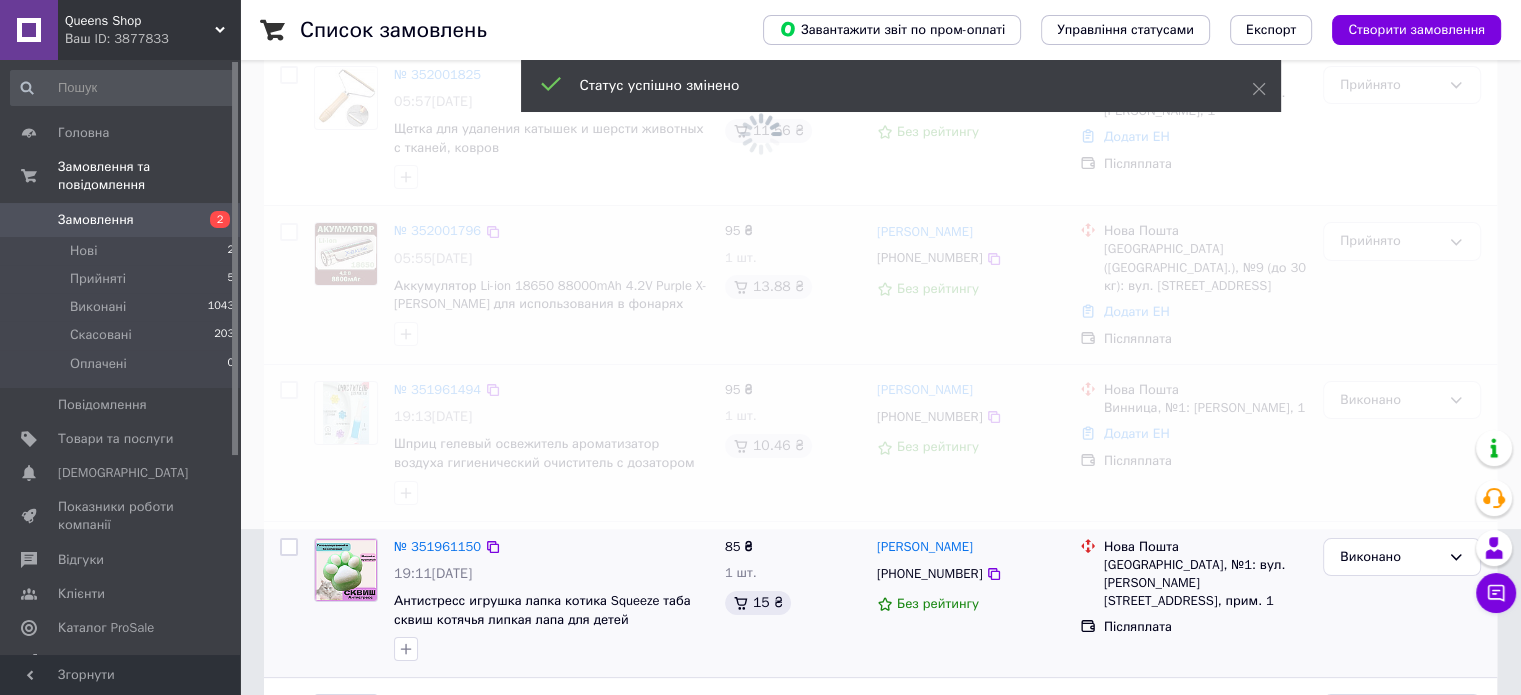 scroll, scrollTop: 0, scrollLeft: 0, axis: both 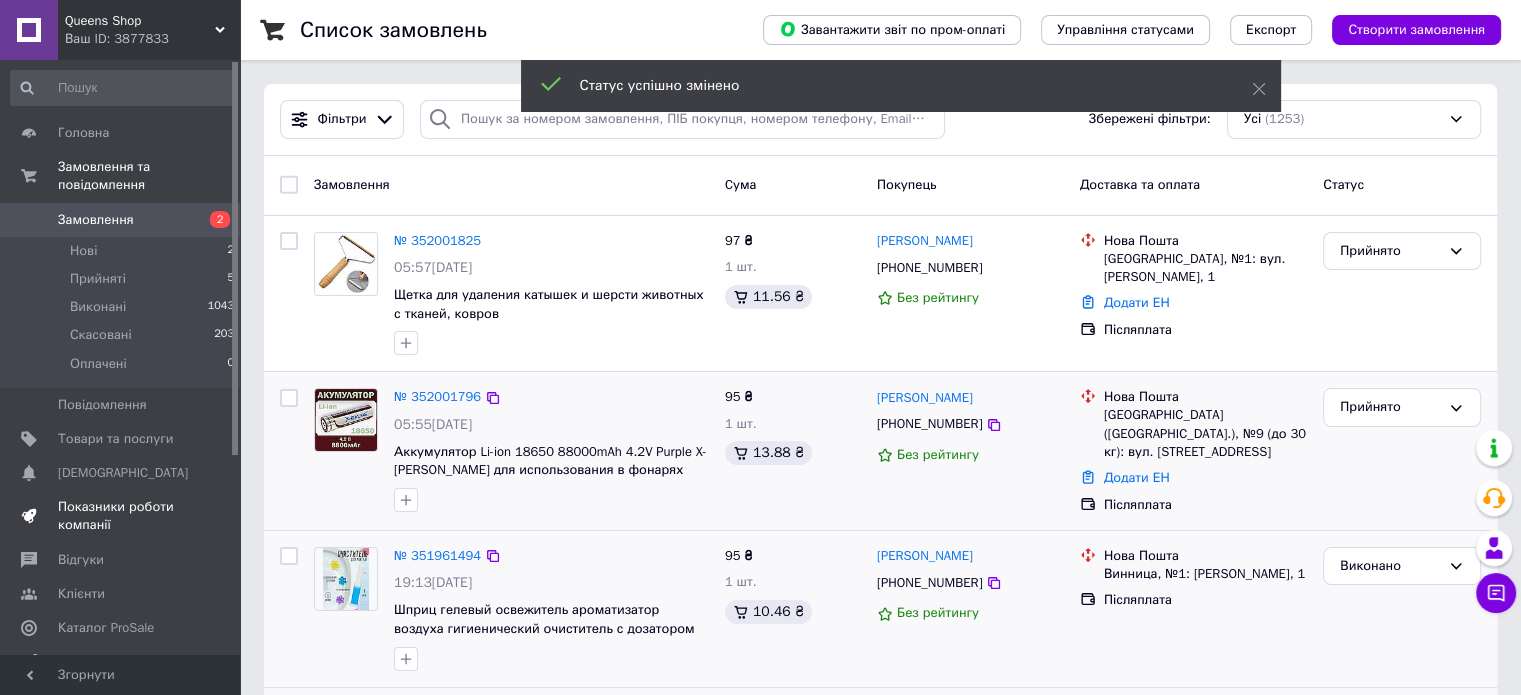 click on "Показники роботи компанії" at bounding box center [121, 516] 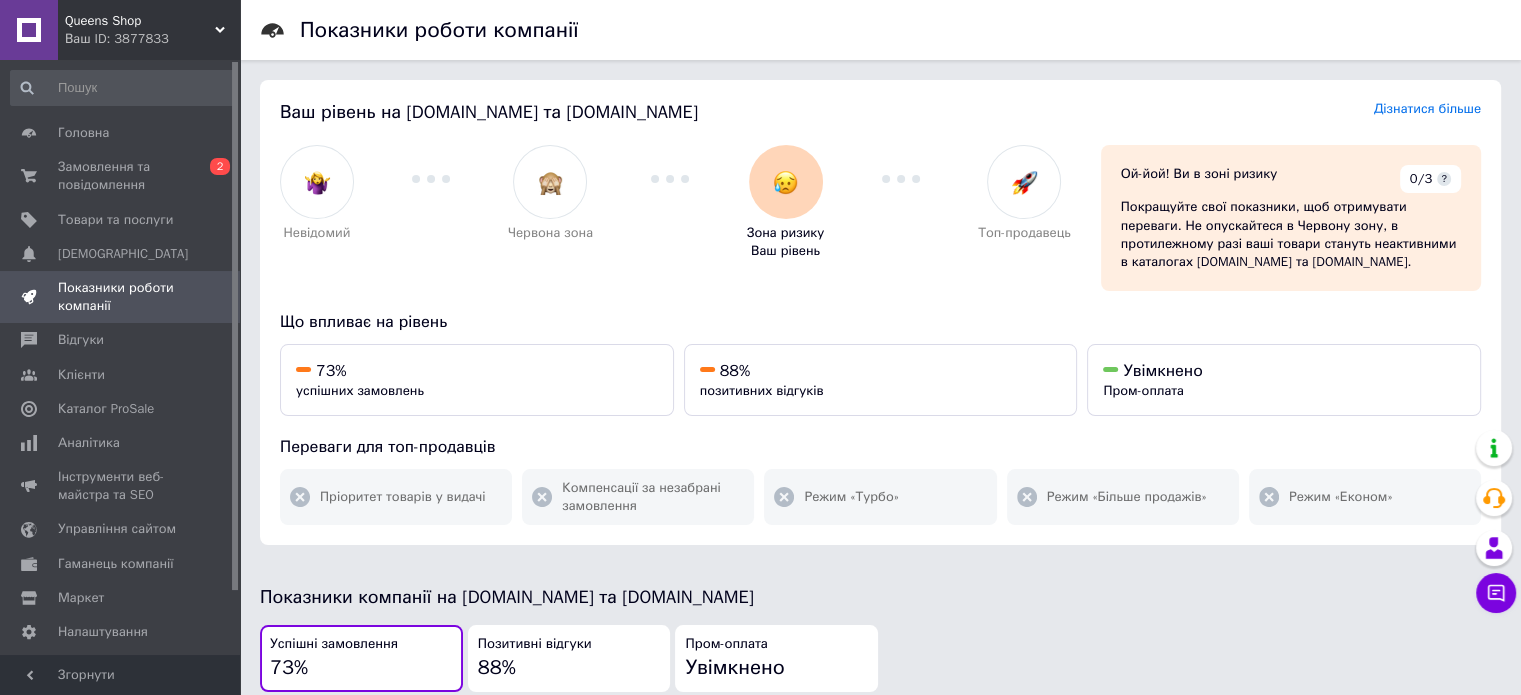 drag, startPoint x: 1062, startPoint y: 618, endPoint x: 923, endPoint y: 490, distance: 188.95767 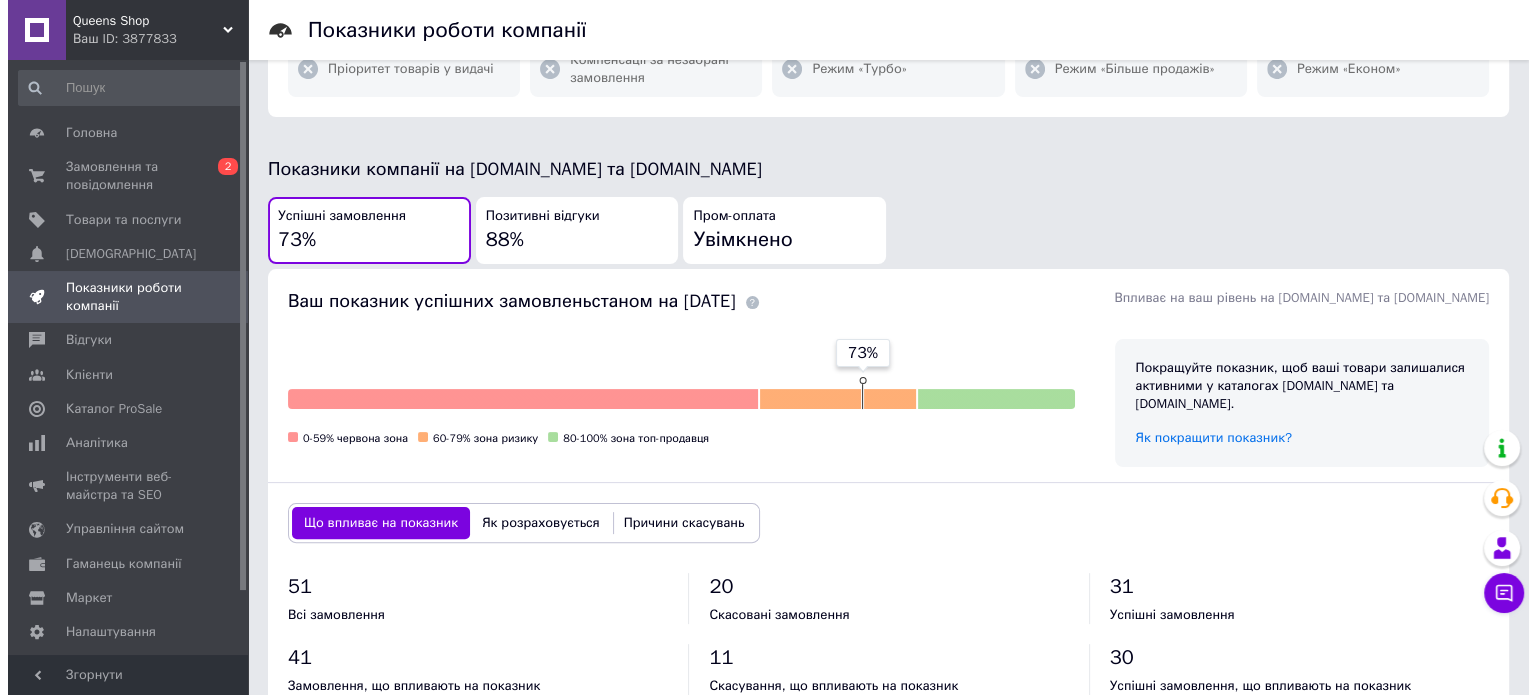 scroll, scrollTop: 0, scrollLeft: 0, axis: both 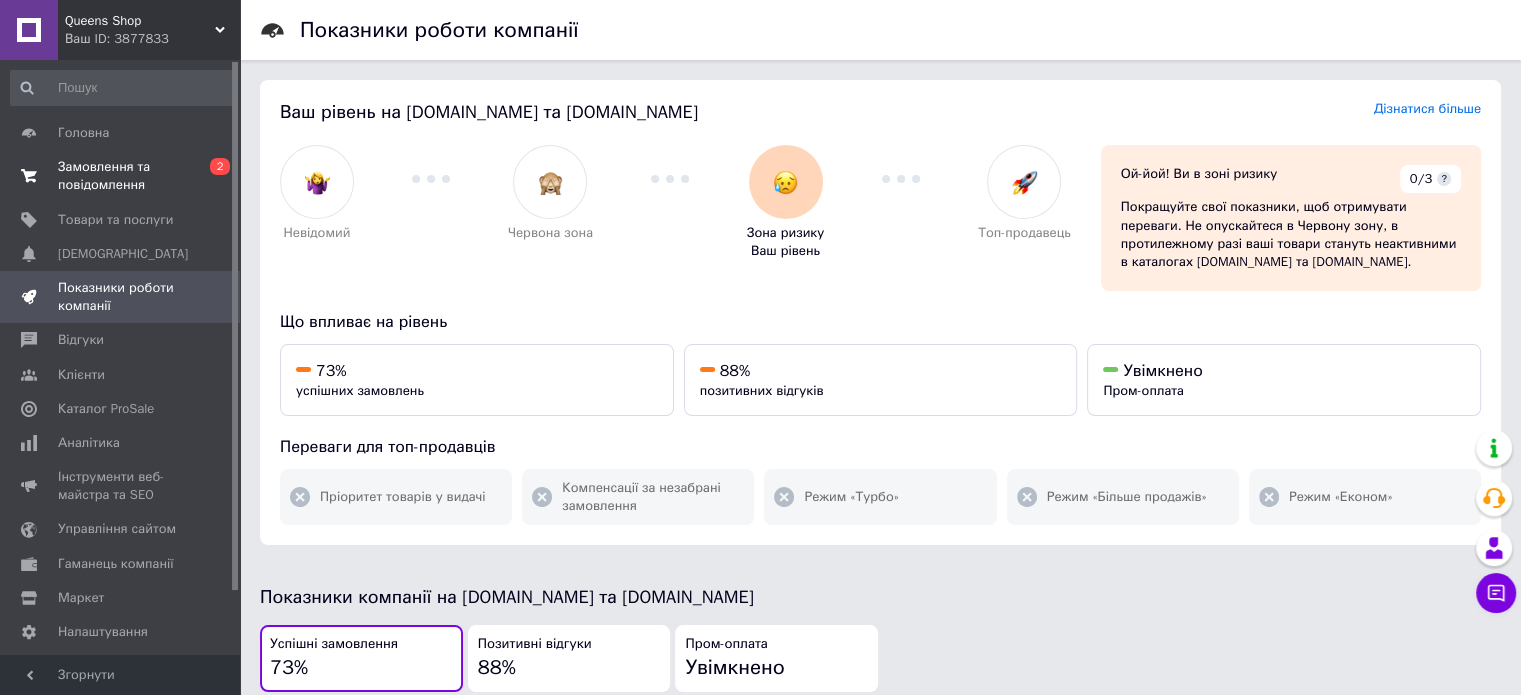 click on "Замовлення та повідомлення" at bounding box center (121, 176) 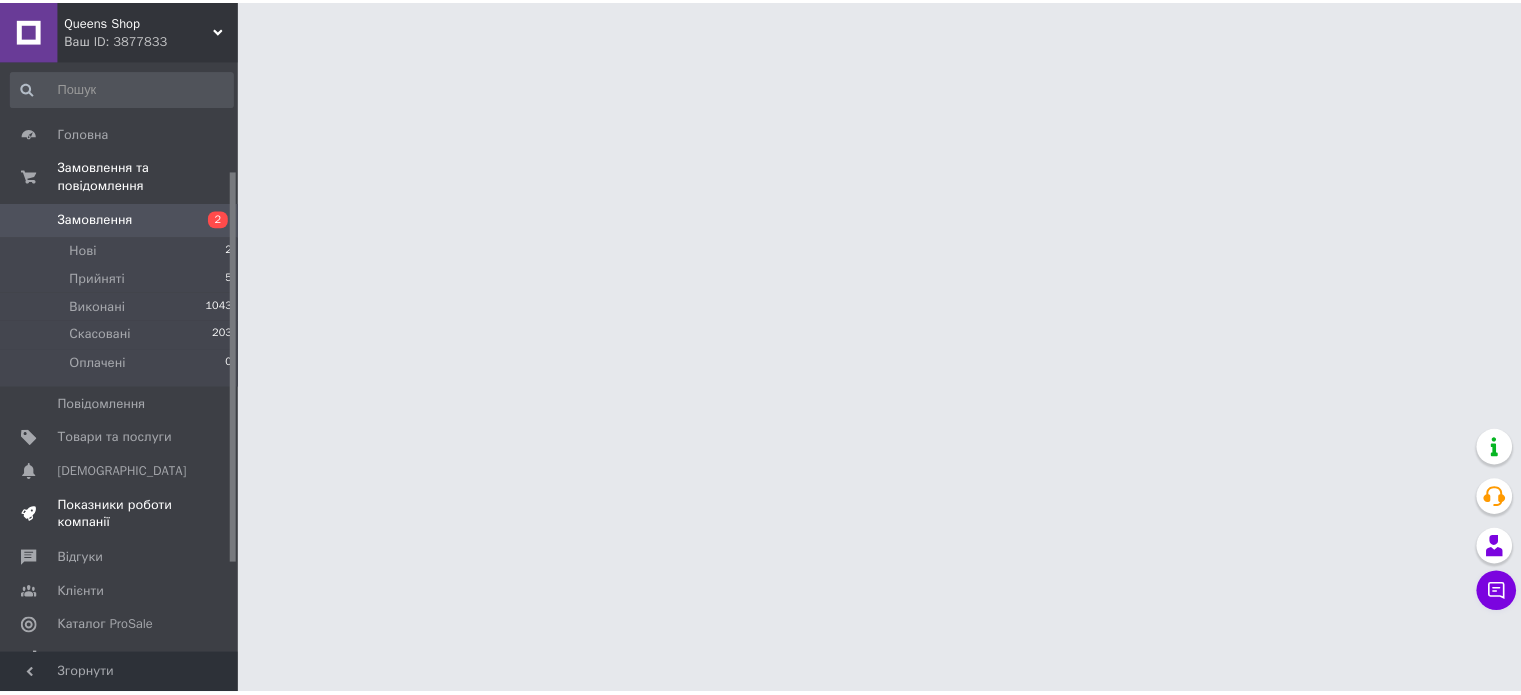 scroll, scrollTop: 166, scrollLeft: 0, axis: vertical 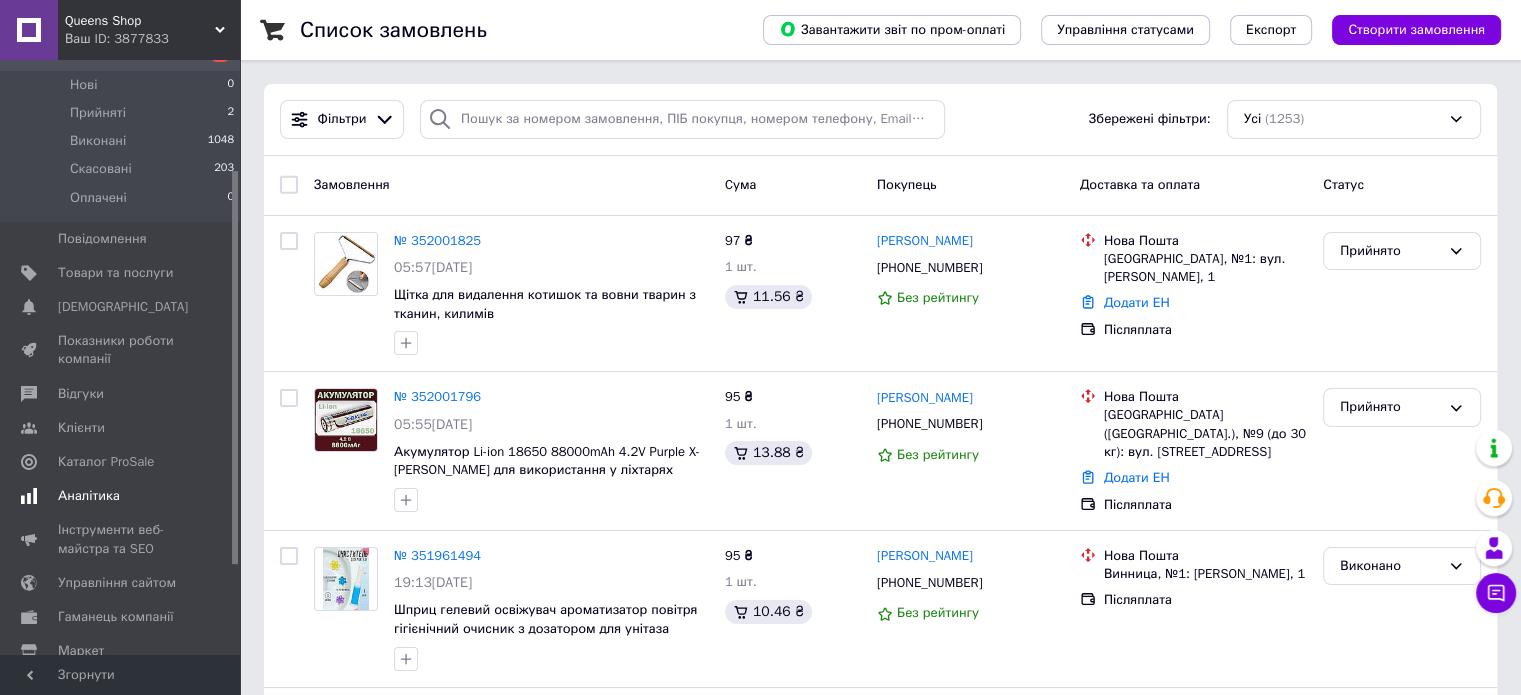 click on "Аналітика" at bounding box center (121, 496) 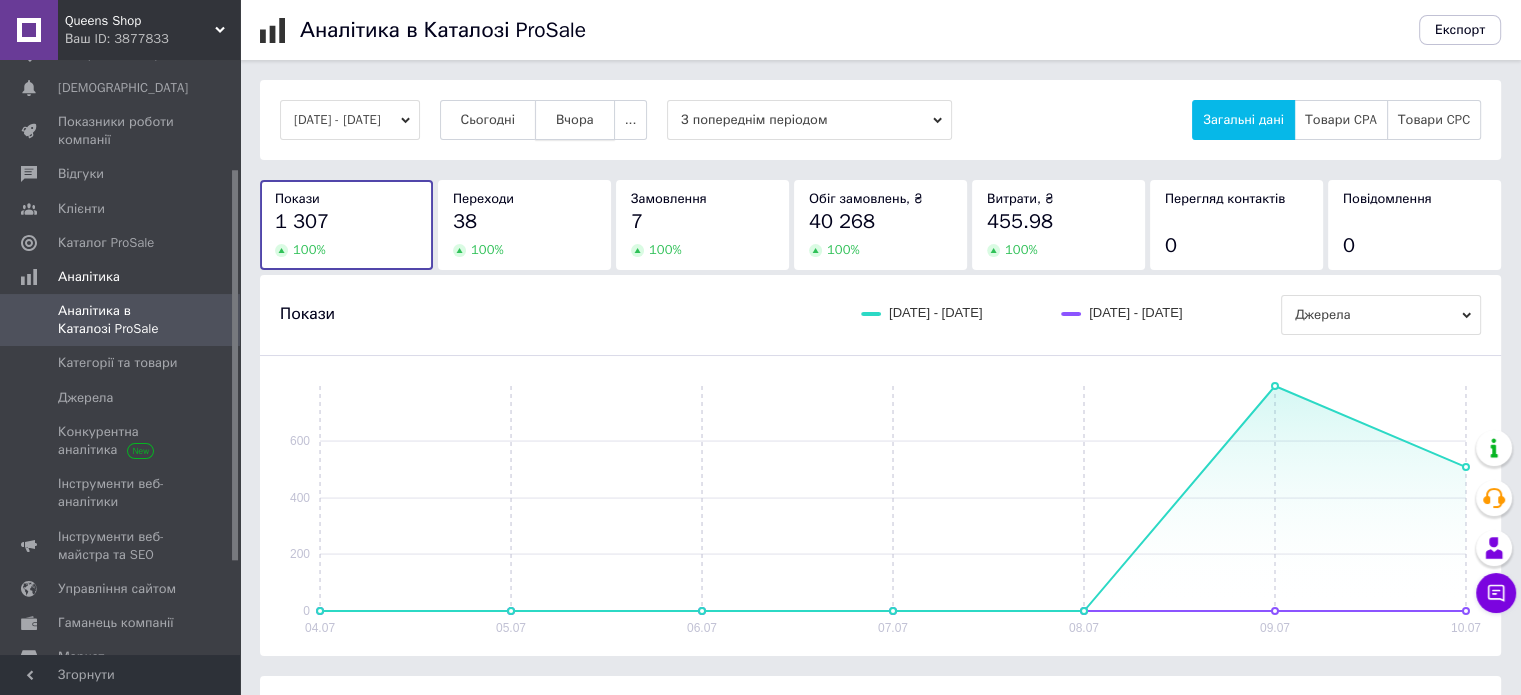 click on "Вчора" at bounding box center (575, 120) 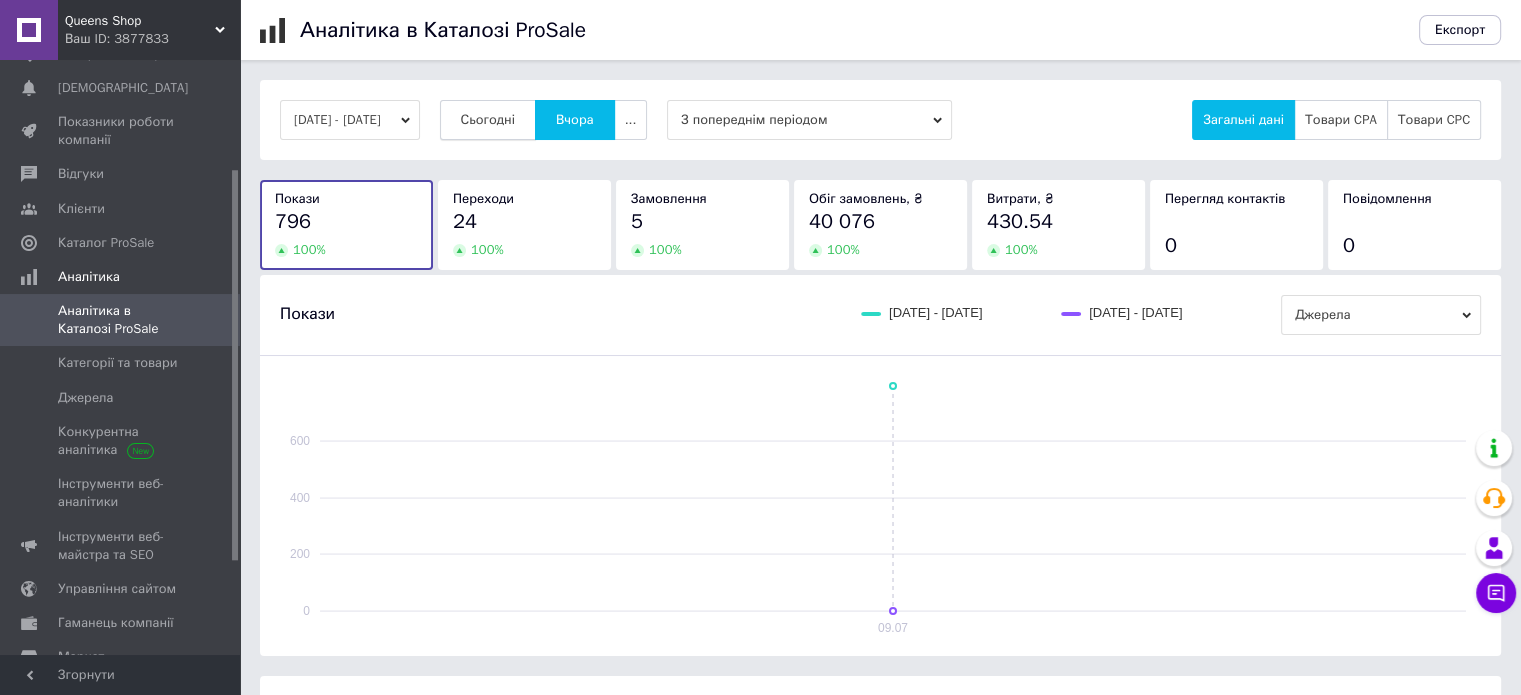 click on "Сьогодні" at bounding box center [488, 120] 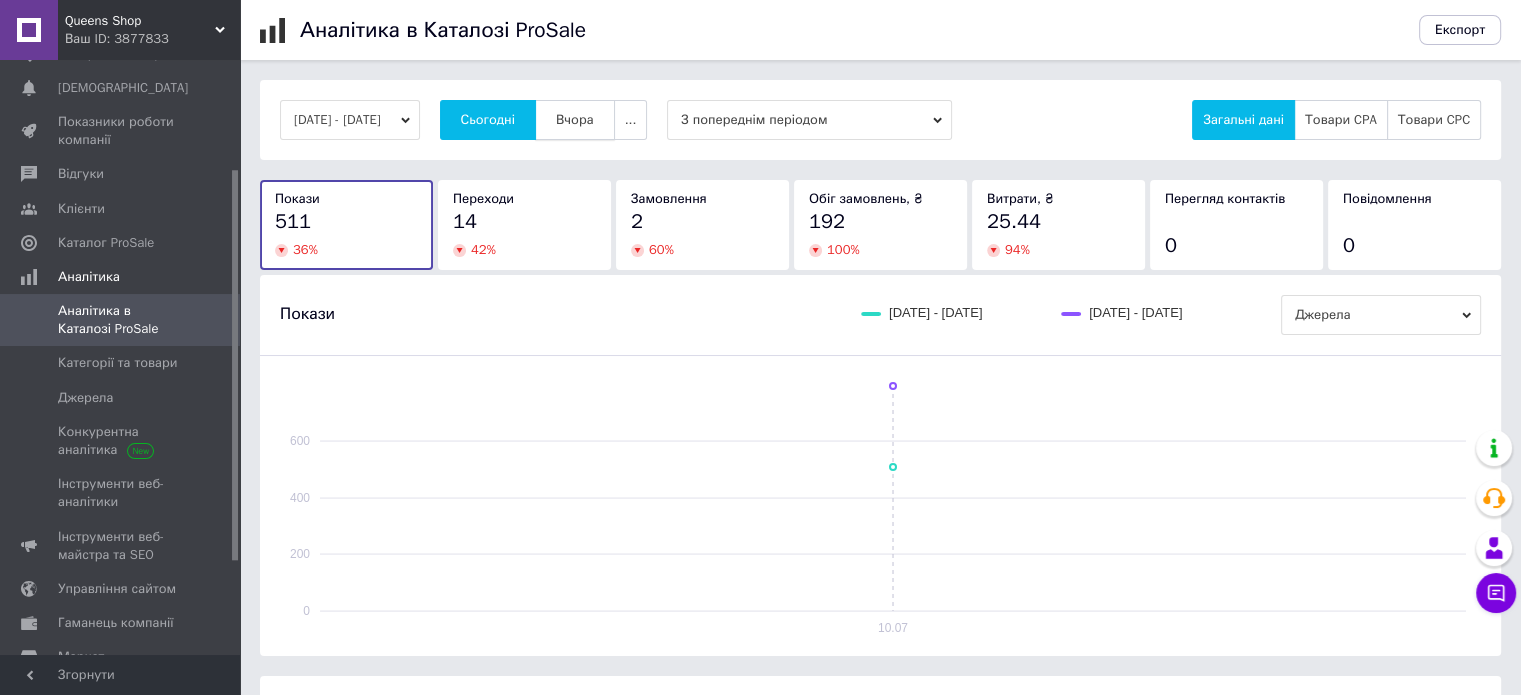click on "Вчора" at bounding box center (575, 120) 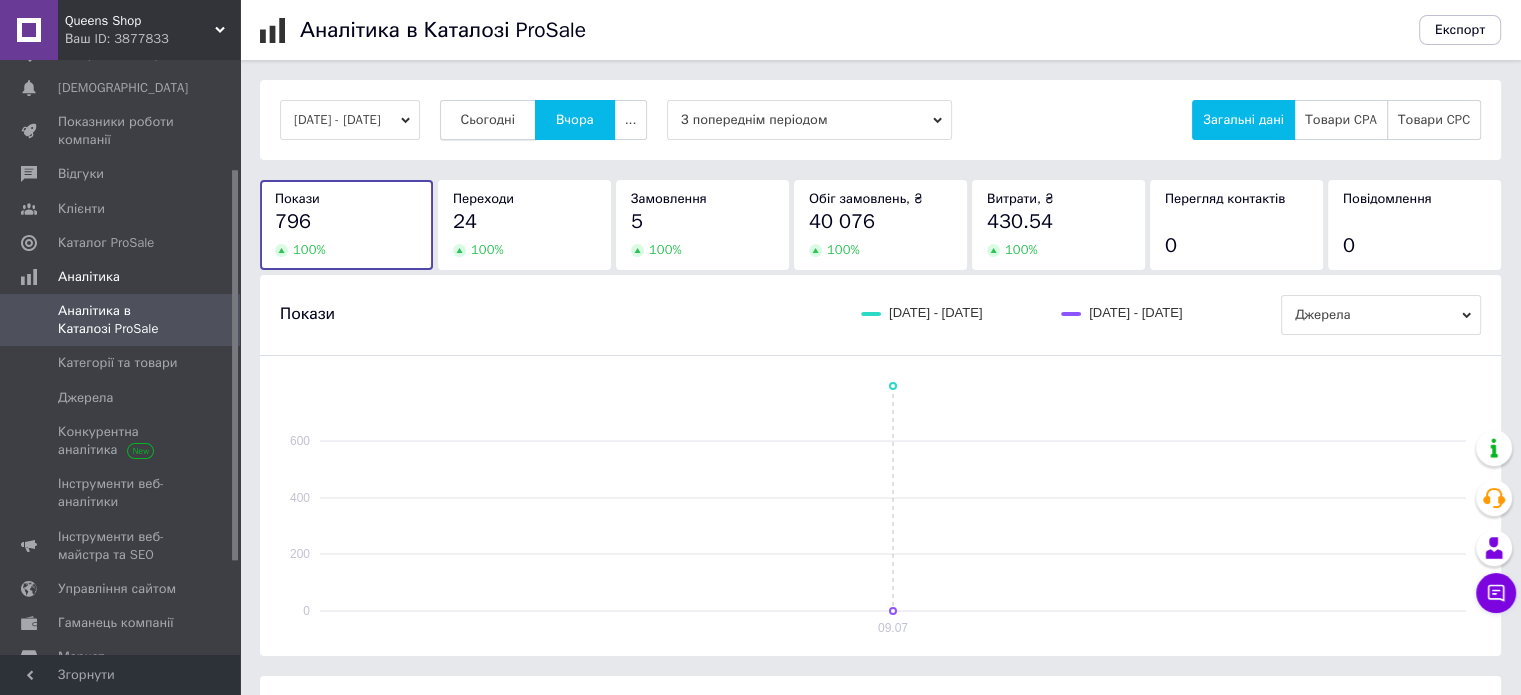 click on "Сьогодні" at bounding box center (488, 120) 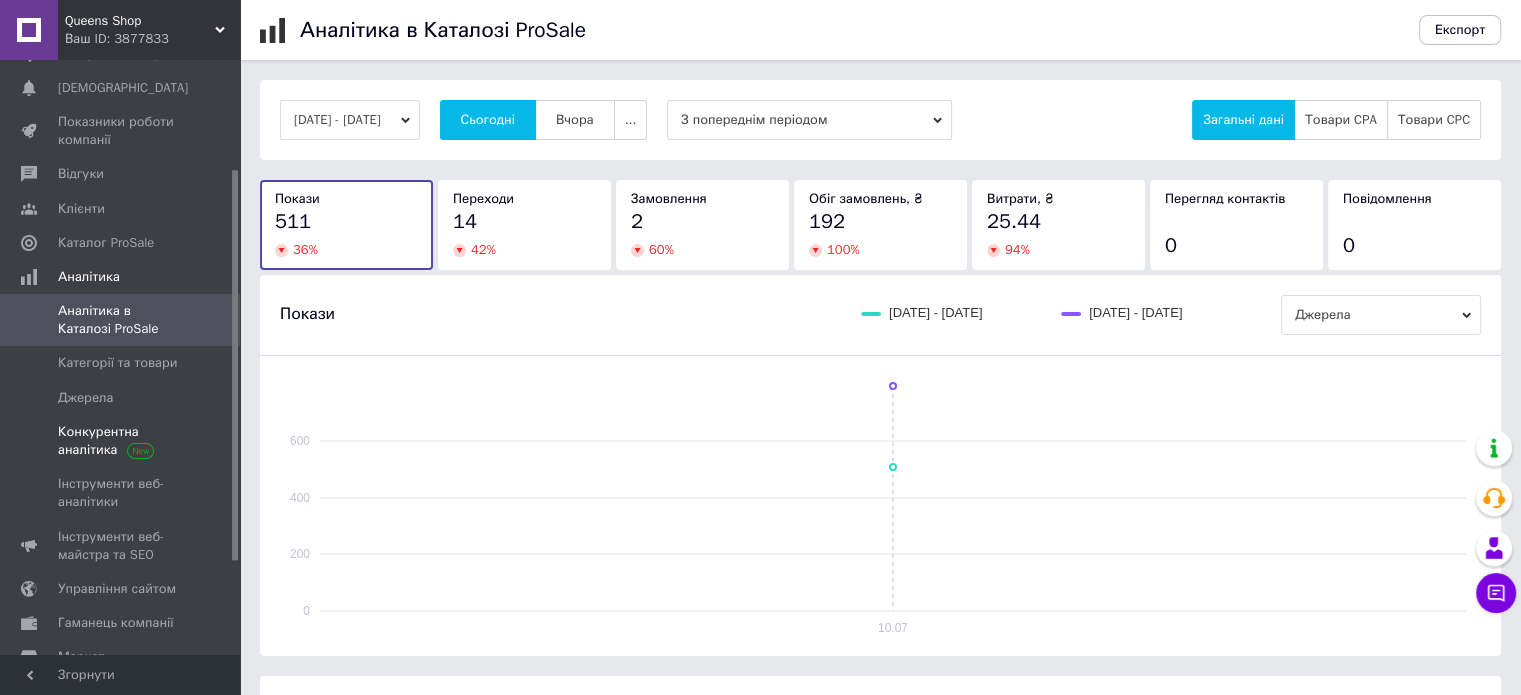 scroll, scrollTop: 0, scrollLeft: 0, axis: both 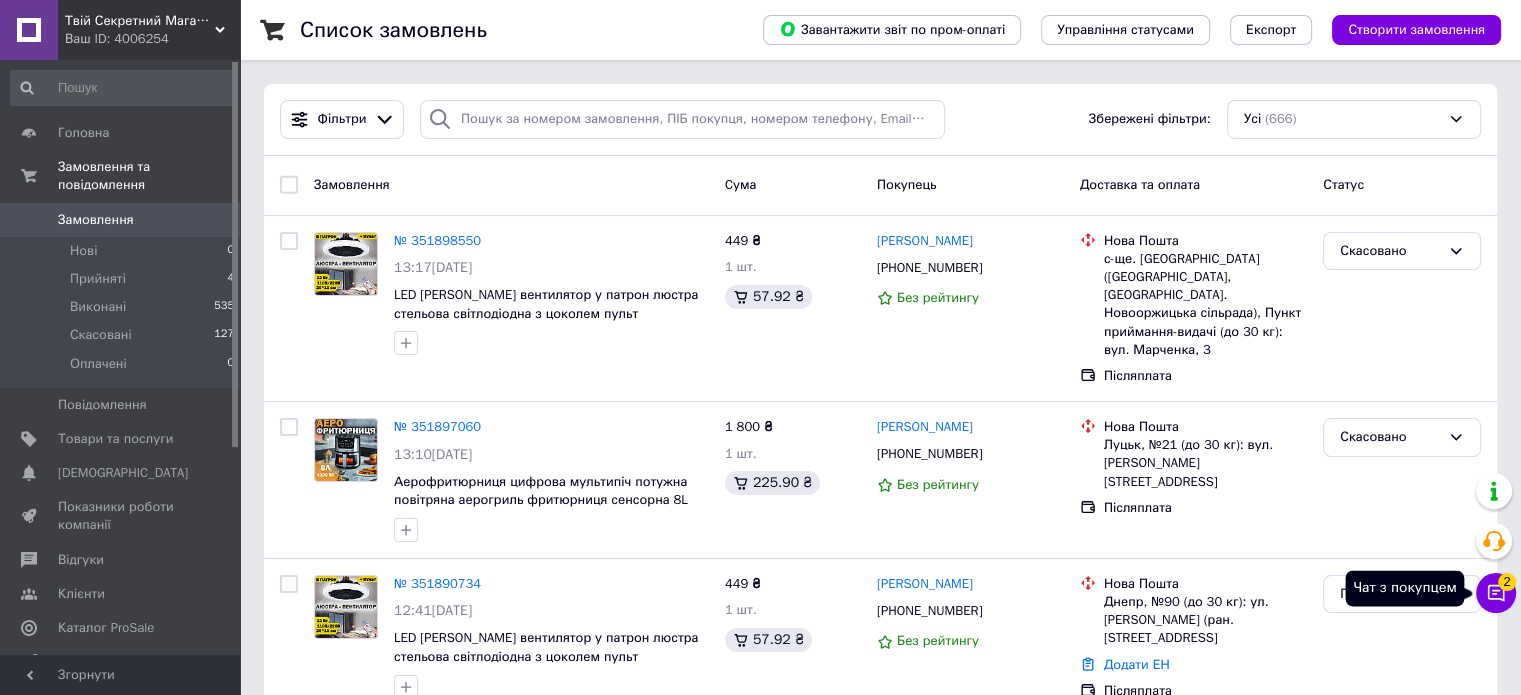 click on "Чат з покупцем 2" at bounding box center (1496, 593) 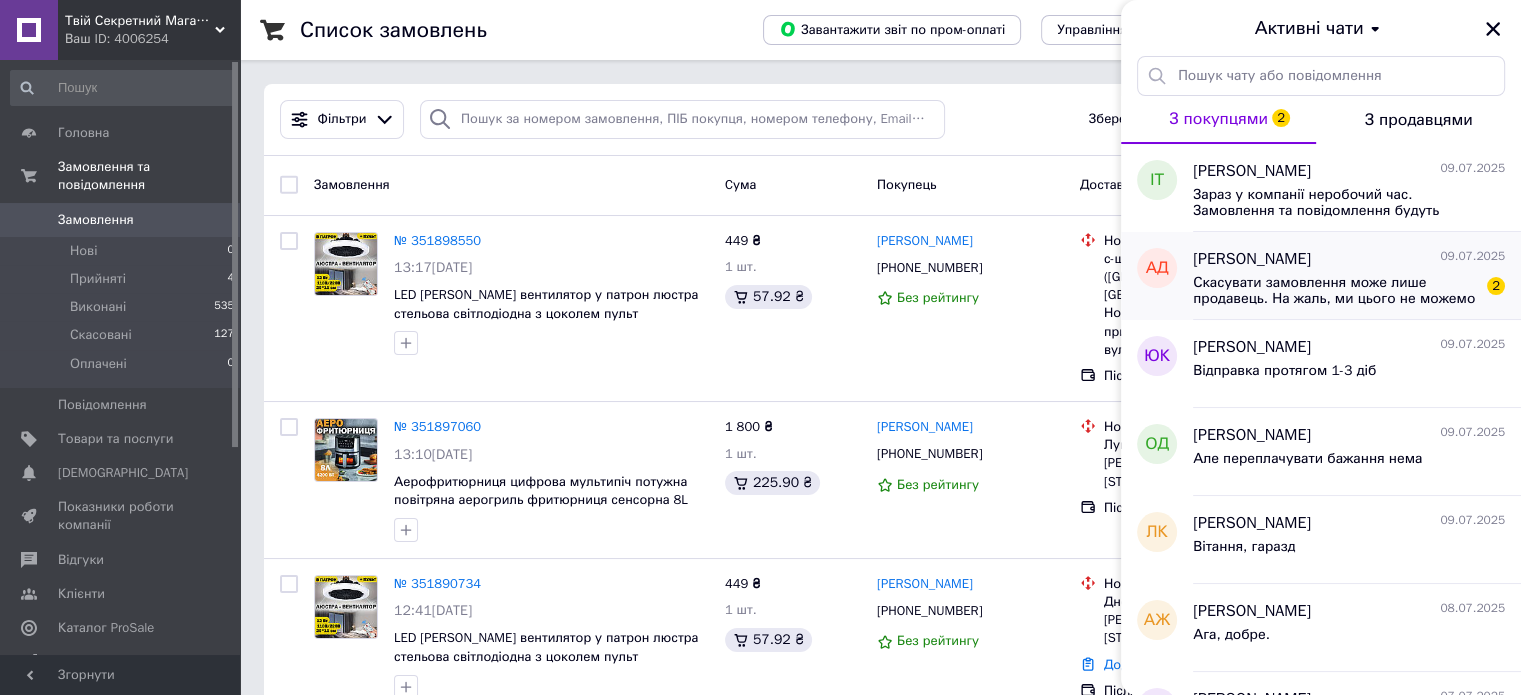 click on "Скасувати замовлення може лише продавець.
На жаль, ми цього не можемо зробити :(
* * *
Команда підтримки Prom" at bounding box center (1335, 291) 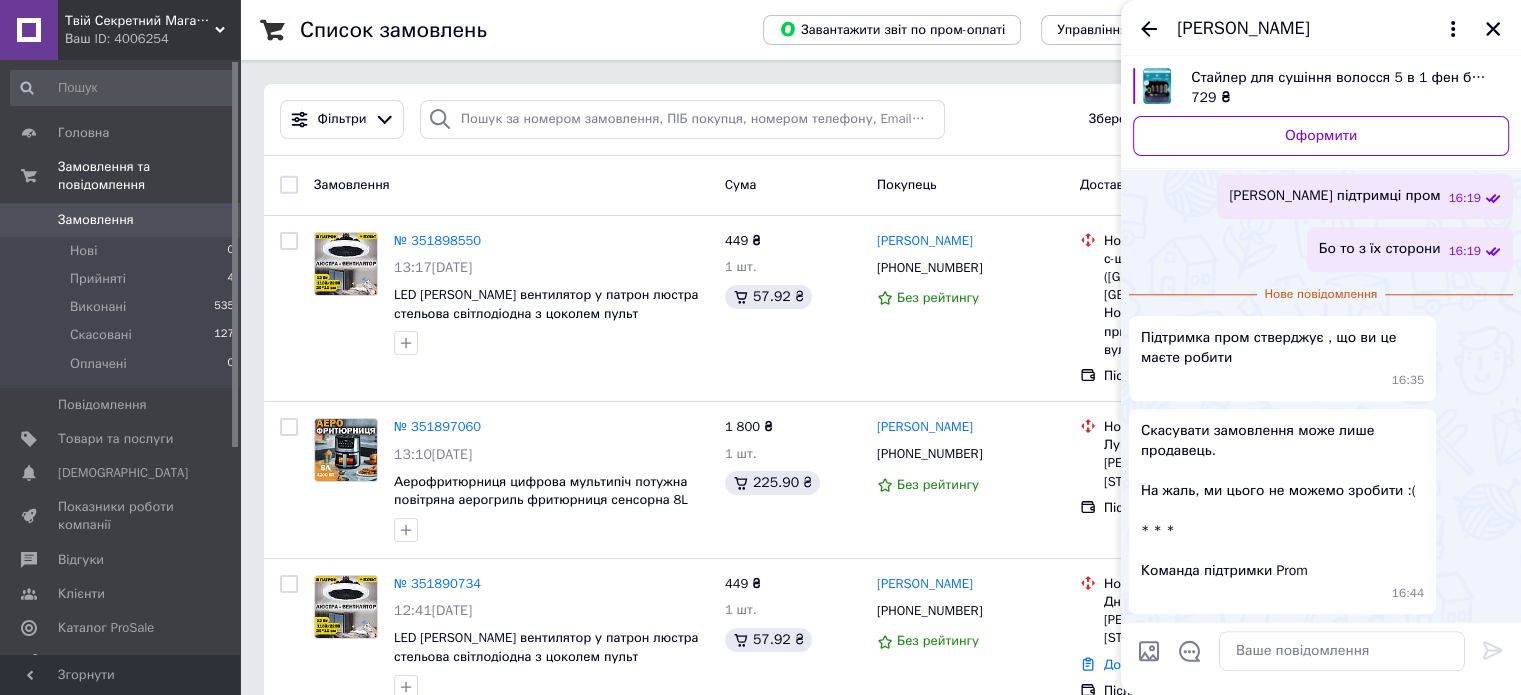 scroll, scrollTop: 3595, scrollLeft: 0, axis: vertical 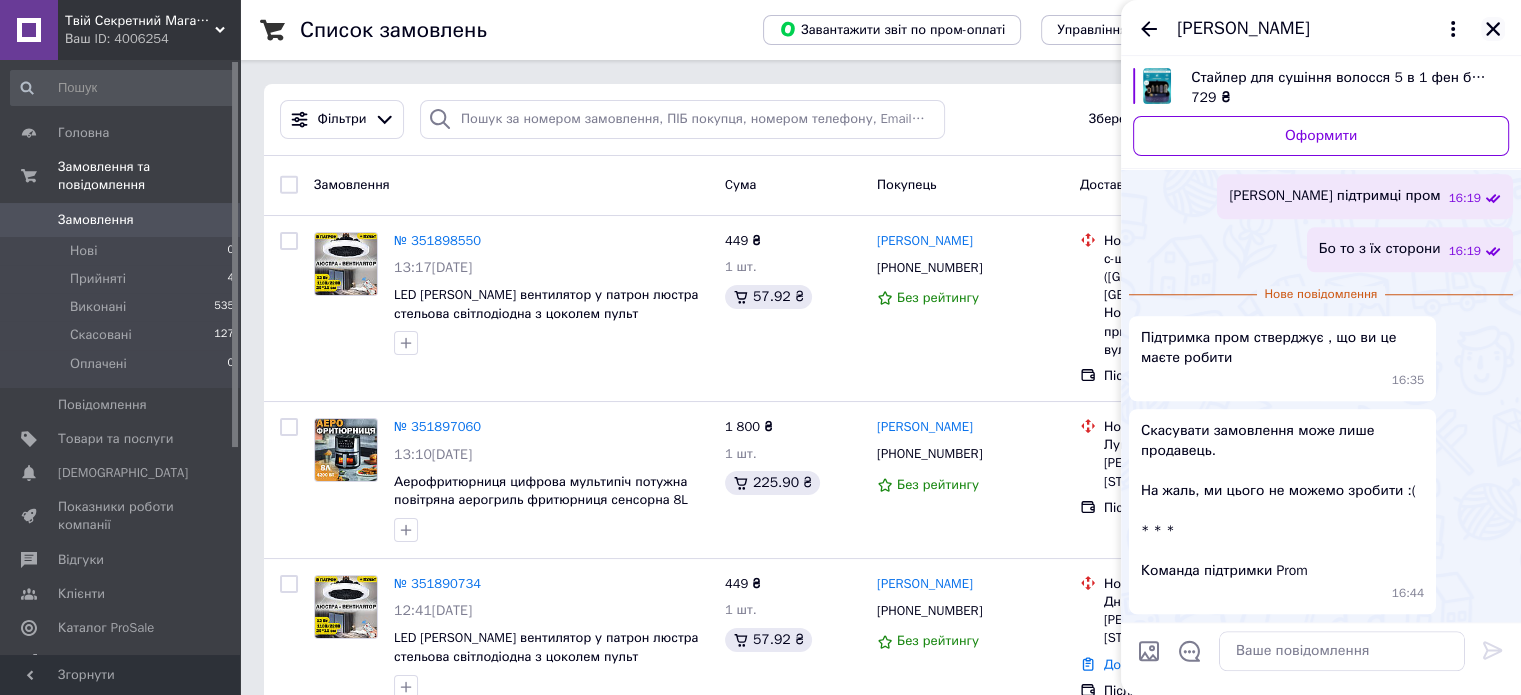 click 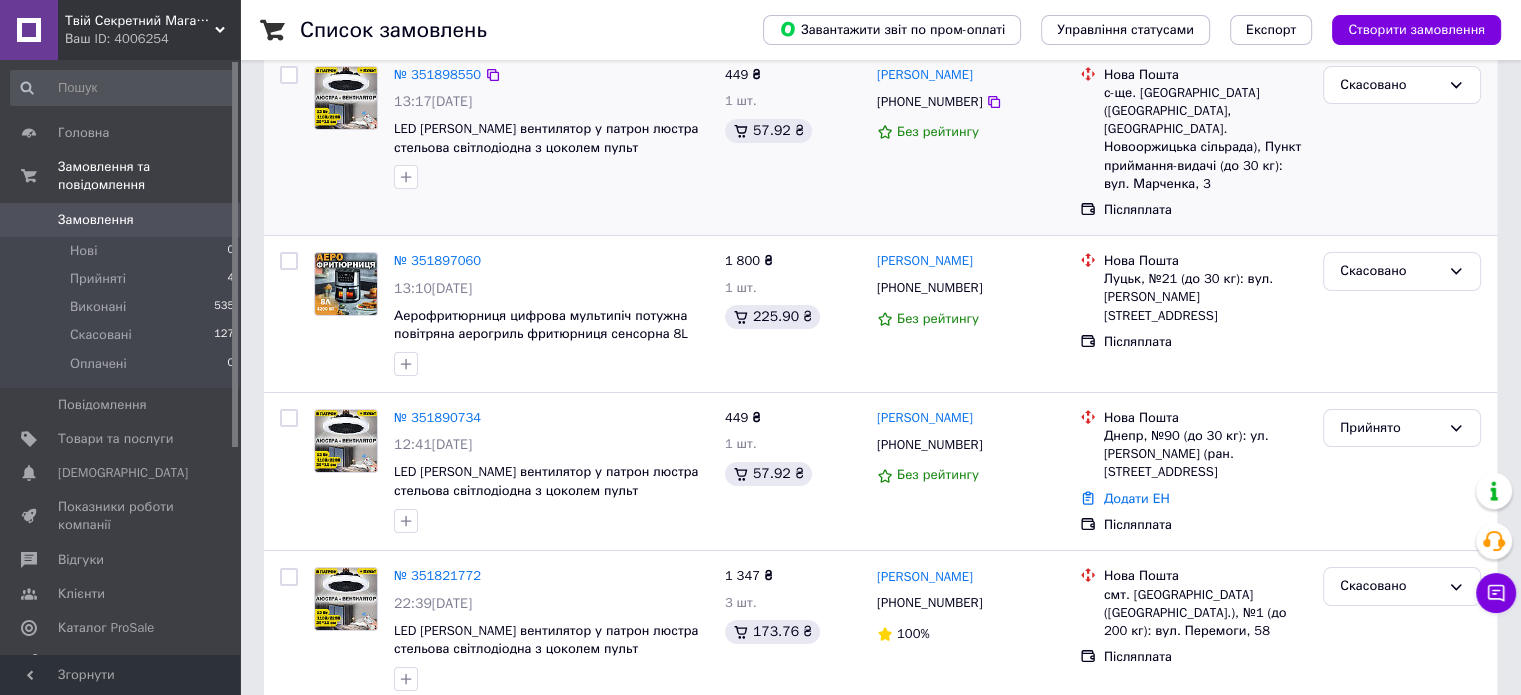 scroll, scrollTop: 333, scrollLeft: 0, axis: vertical 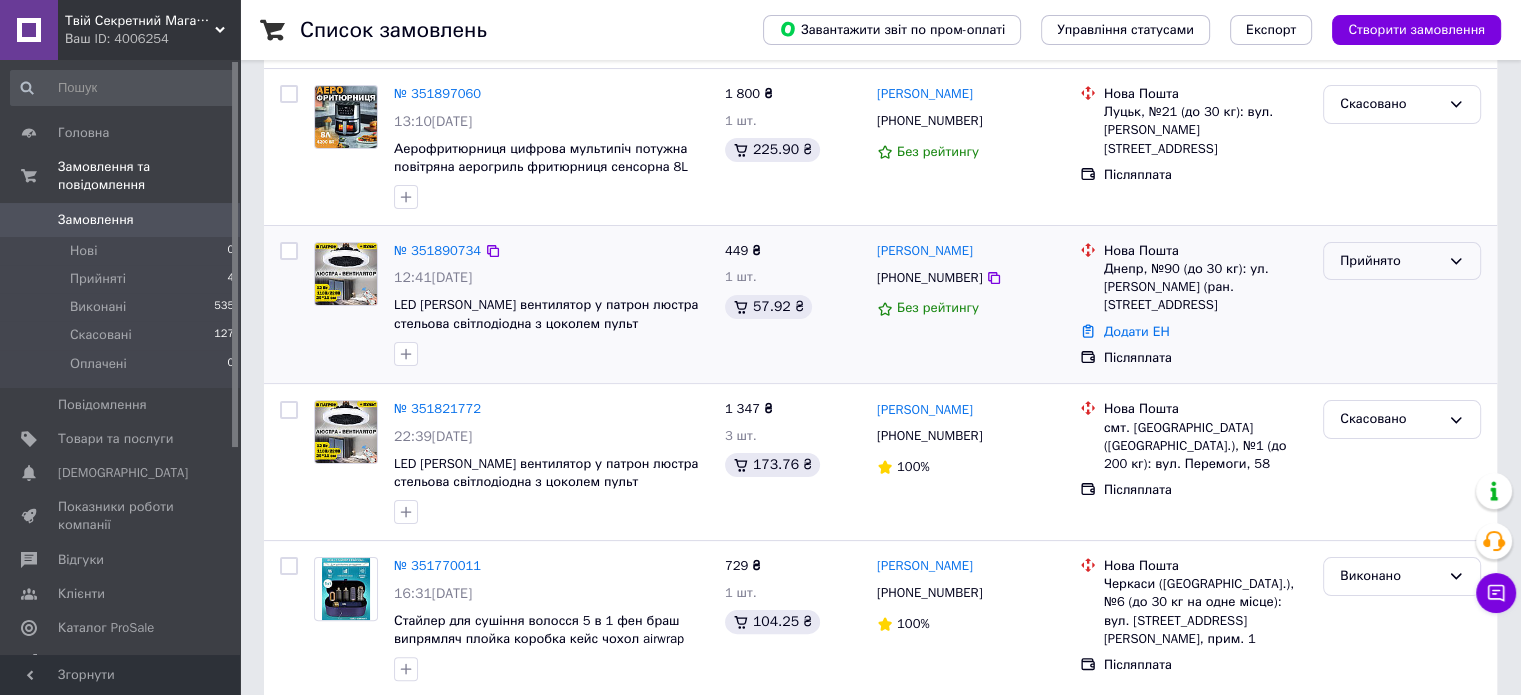 drag, startPoint x: 1401, startPoint y: 271, endPoint x: 1384, endPoint y: 280, distance: 19.235384 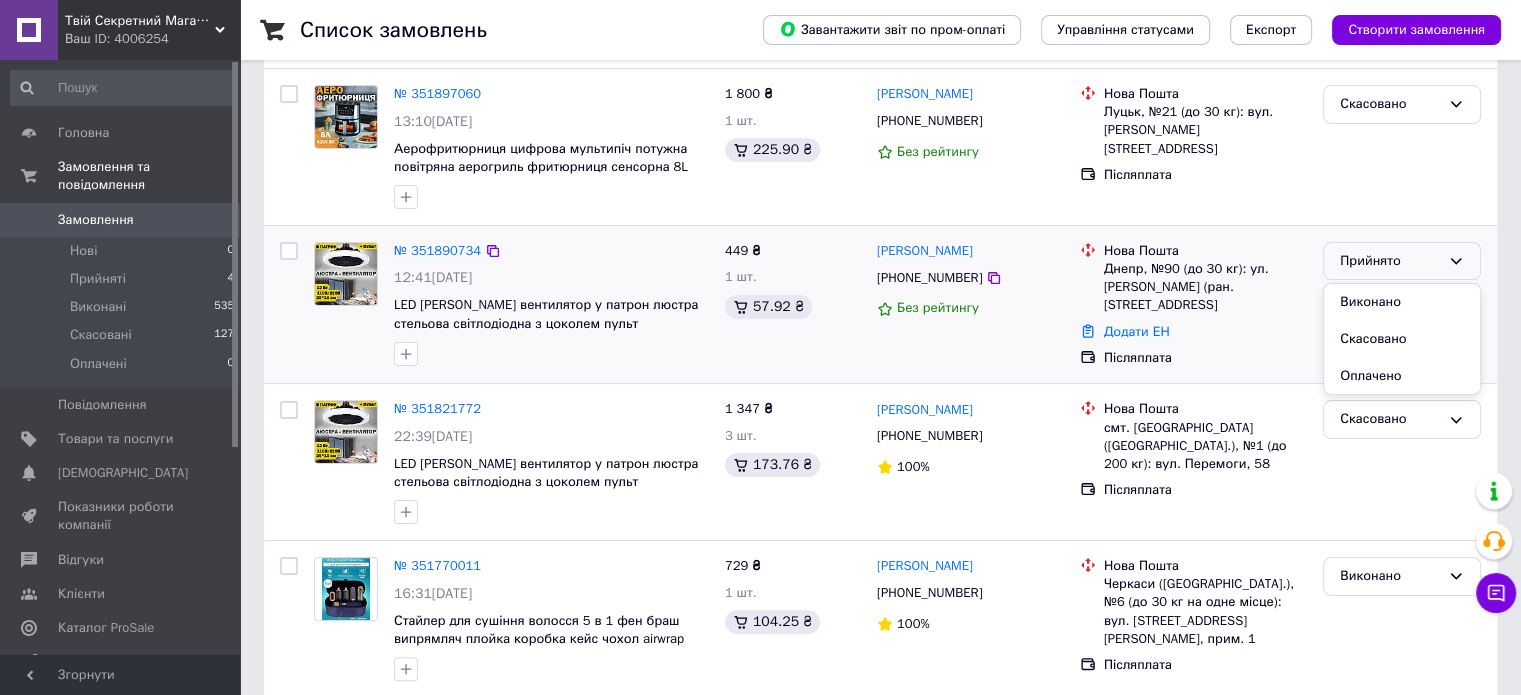 click on "Виконано" at bounding box center (1402, 302) 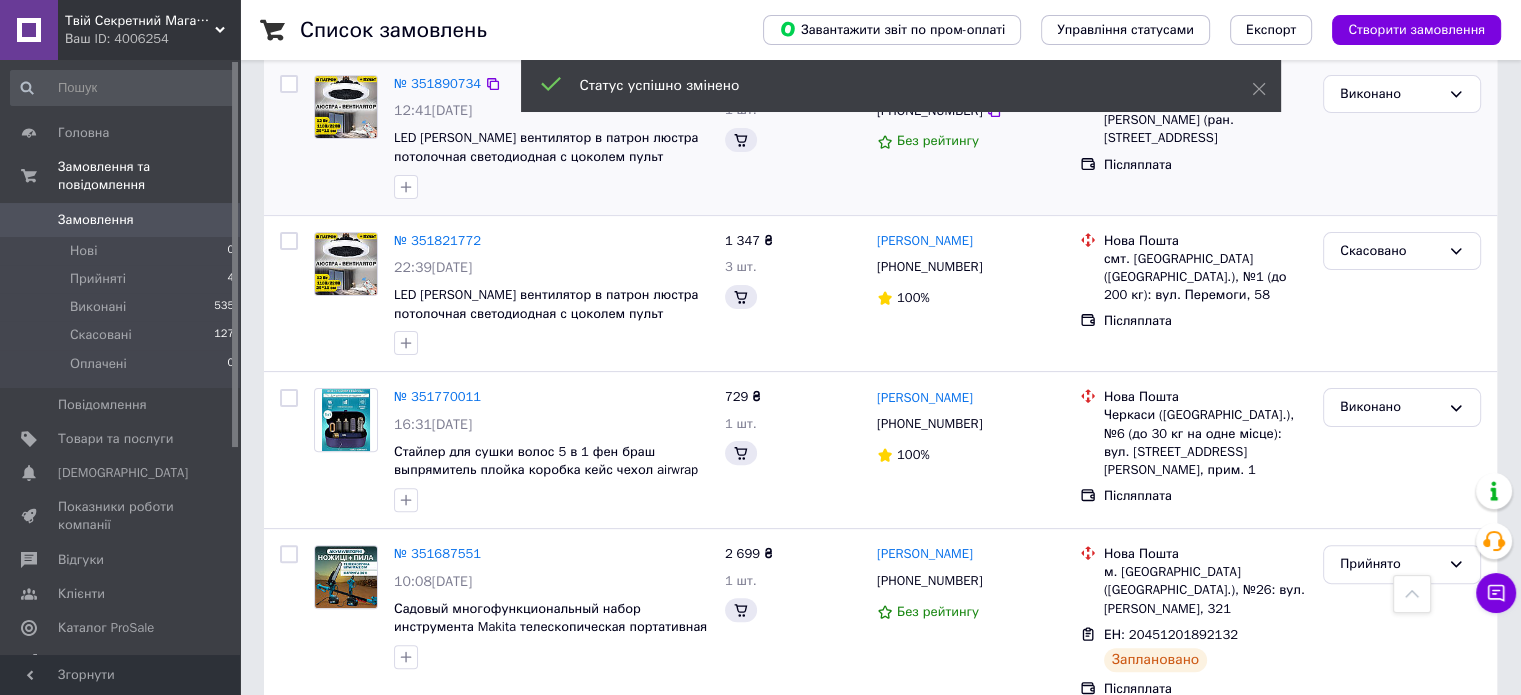 scroll, scrollTop: 666, scrollLeft: 0, axis: vertical 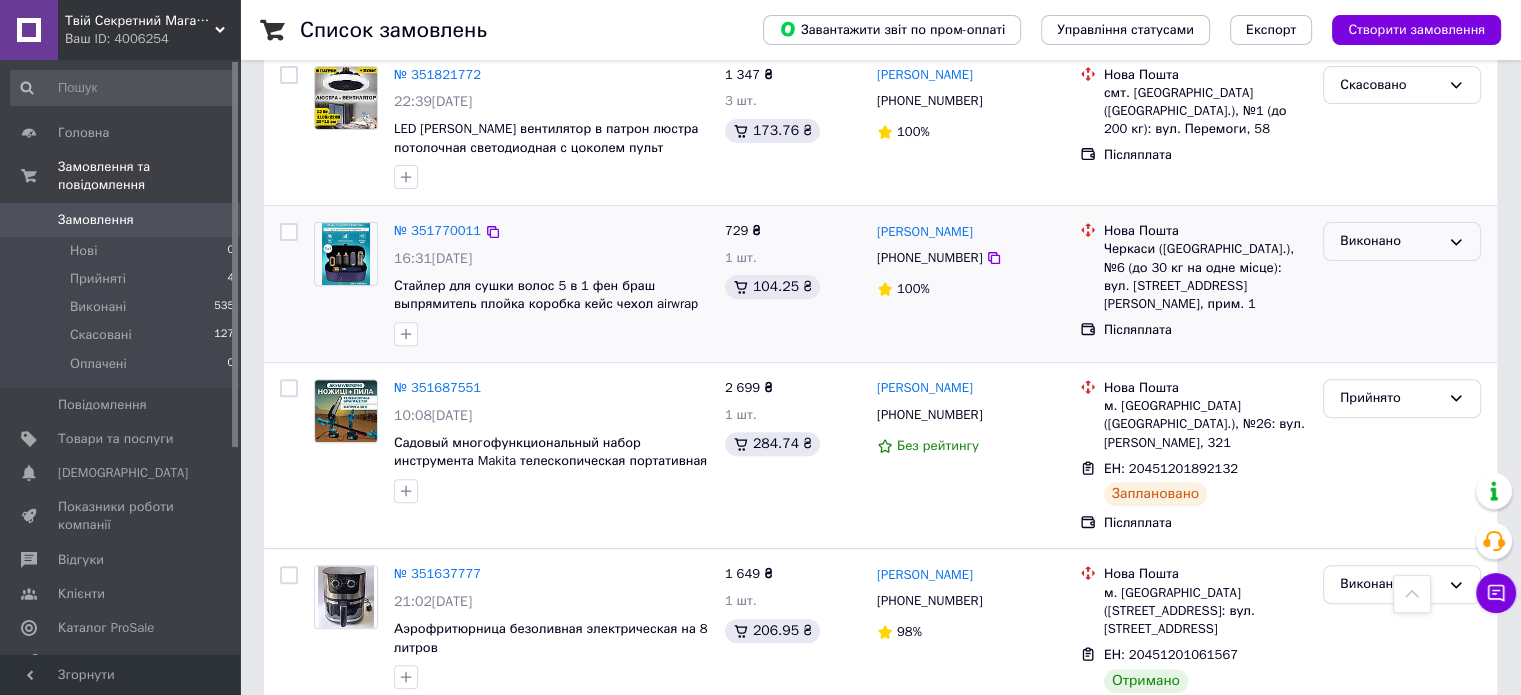 click on "Виконано" at bounding box center [1390, 241] 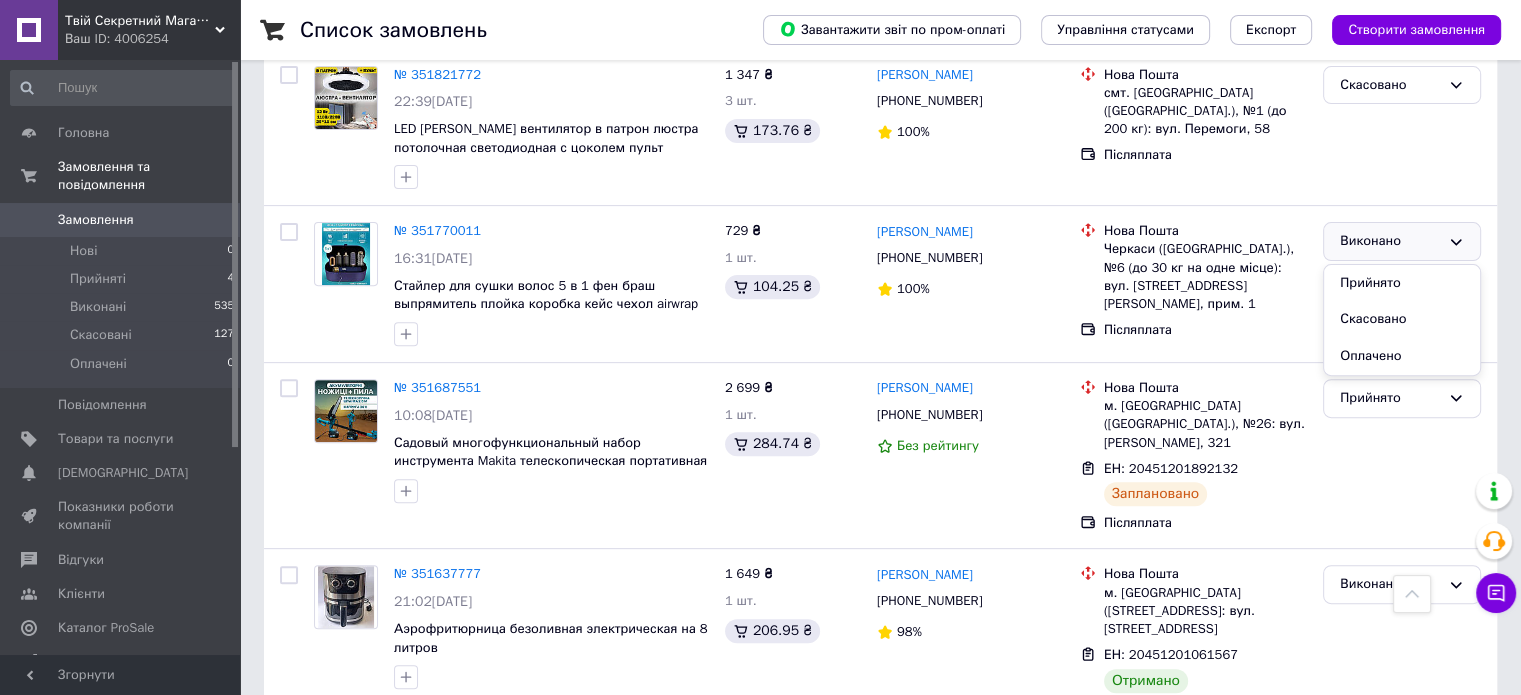 click on "Список замовлень   Завантажити звіт по пром-оплаті Управління статусами Експорт Створити замовлення Фільтри Збережені фільтри: Усі (666) Замовлення Cума Покупець Доставка та оплата Статус № 351898550 13:17, 09.07.2025 LED Лампа вентилятор в патрон люстра потолочная светодиодная с цоколем пульт 449 ₴ 1 шт. 57.92 ₴ Людмила Коломієць +380987941035 Без рейтингу Нова Пошта с-ще. Вишневе (Полтавська обл., Лубенський р-н. Новооржицька сільрада), Пункт приймання-видачі (до 30 кг): вул. Марченка, 3 Післяплата Скасовано № 351897060 13:10, 09.07.2025 1 800 ₴ 1 шт. 225.90 ₴ Юрій Кубов +380950513432 Без рейтингу № 351890734" at bounding box center (880, 1184) 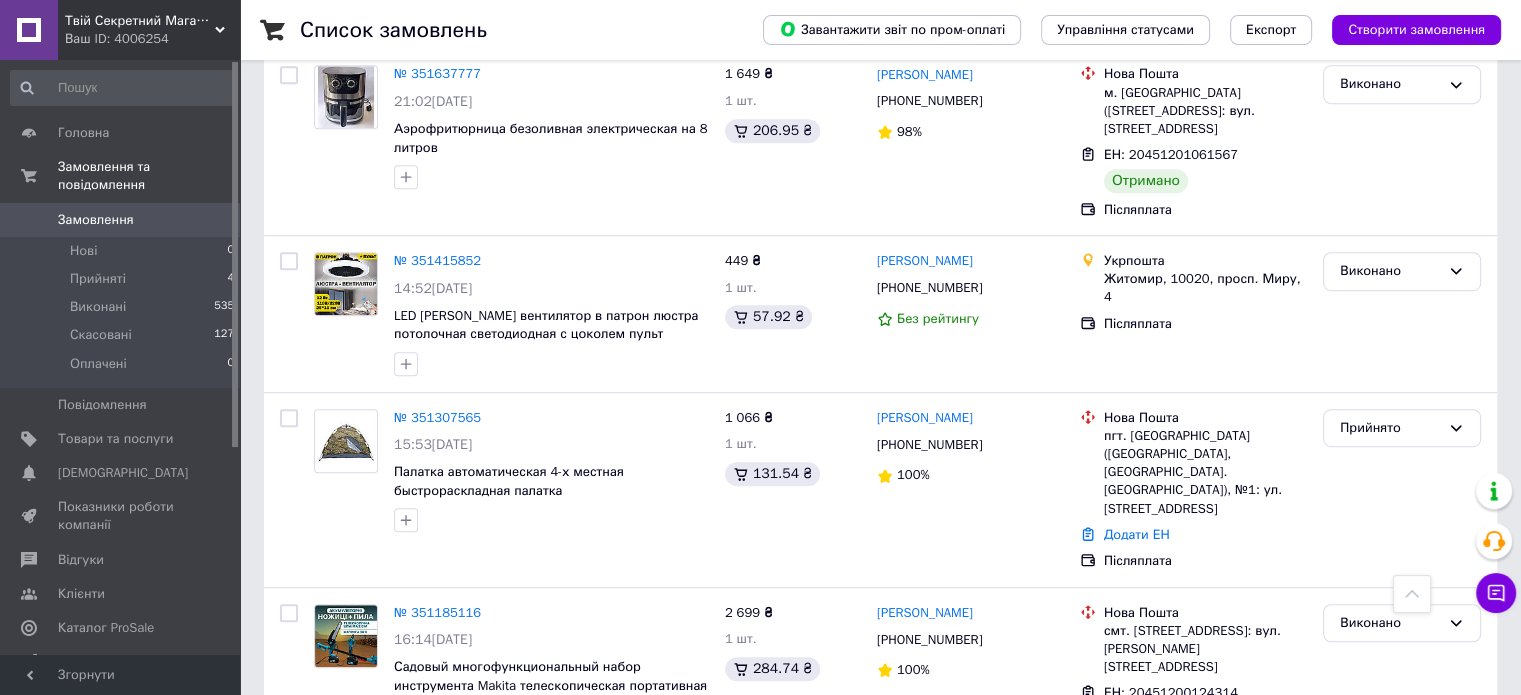scroll, scrollTop: 1333, scrollLeft: 0, axis: vertical 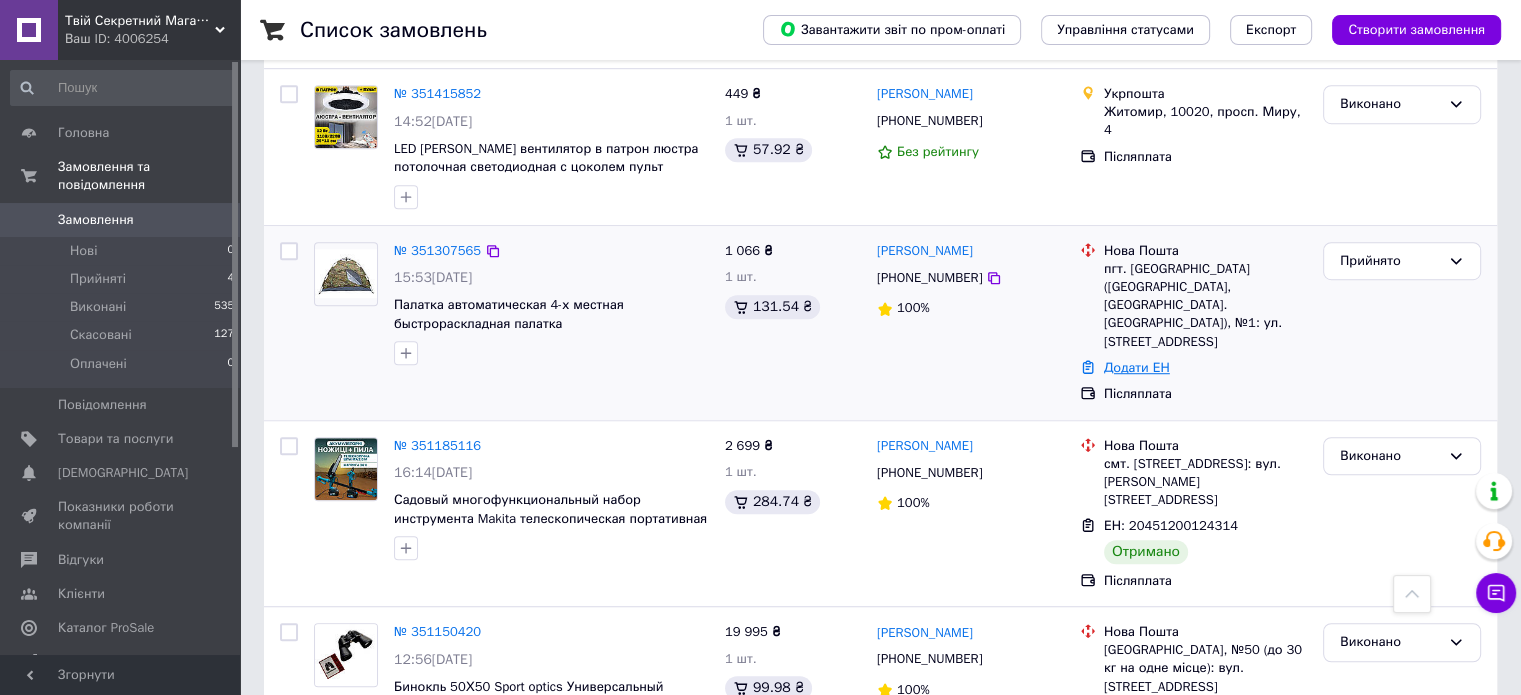 click on "Додати ЕН" at bounding box center (1137, 367) 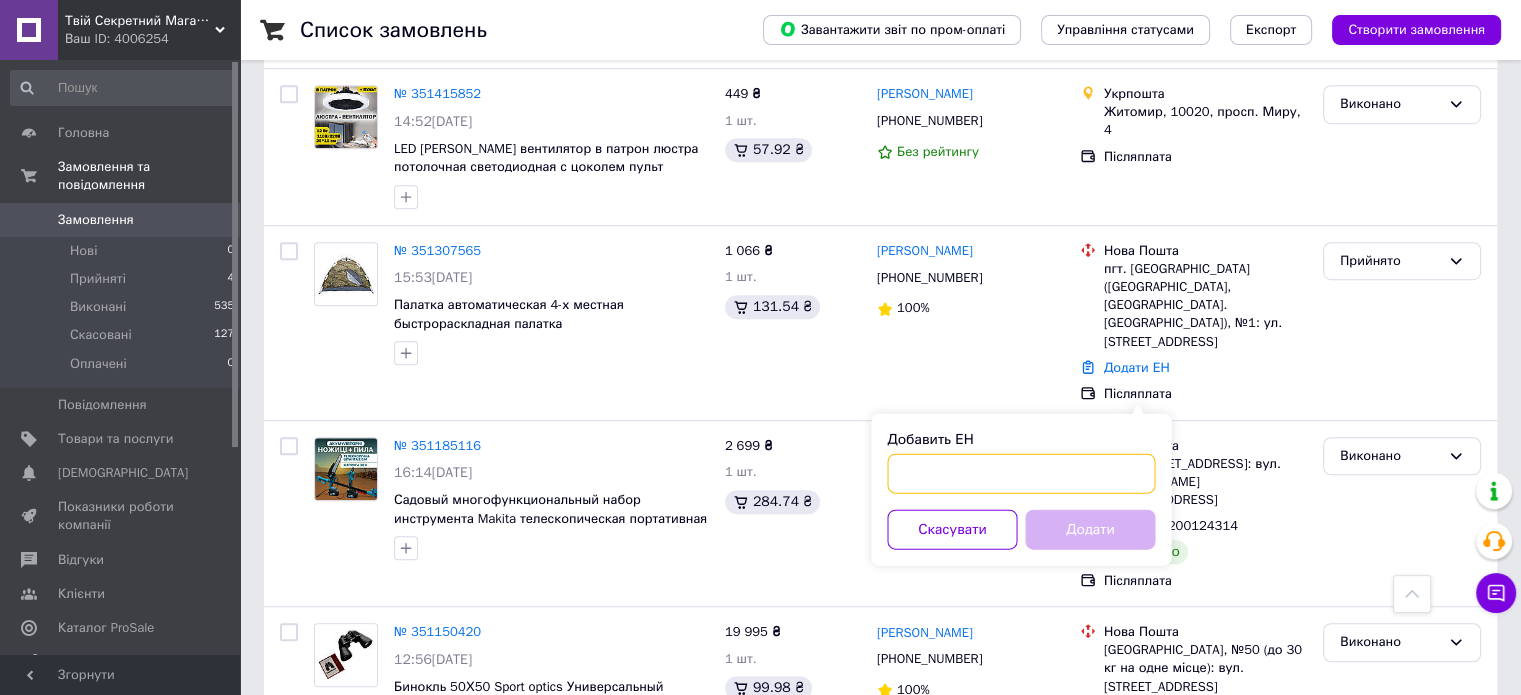 click on "Добавить ЕН" at bounding box center (1021, 473) 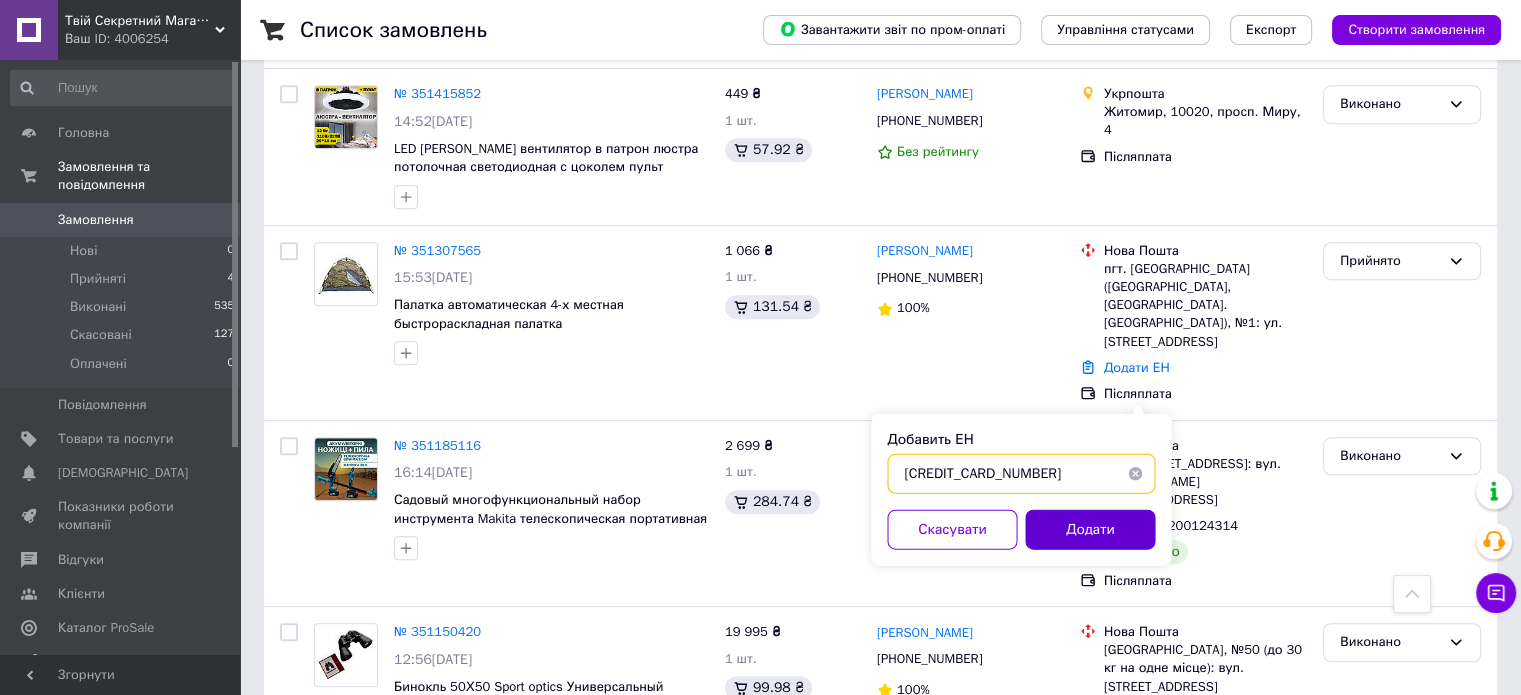 type on "59001411324294" 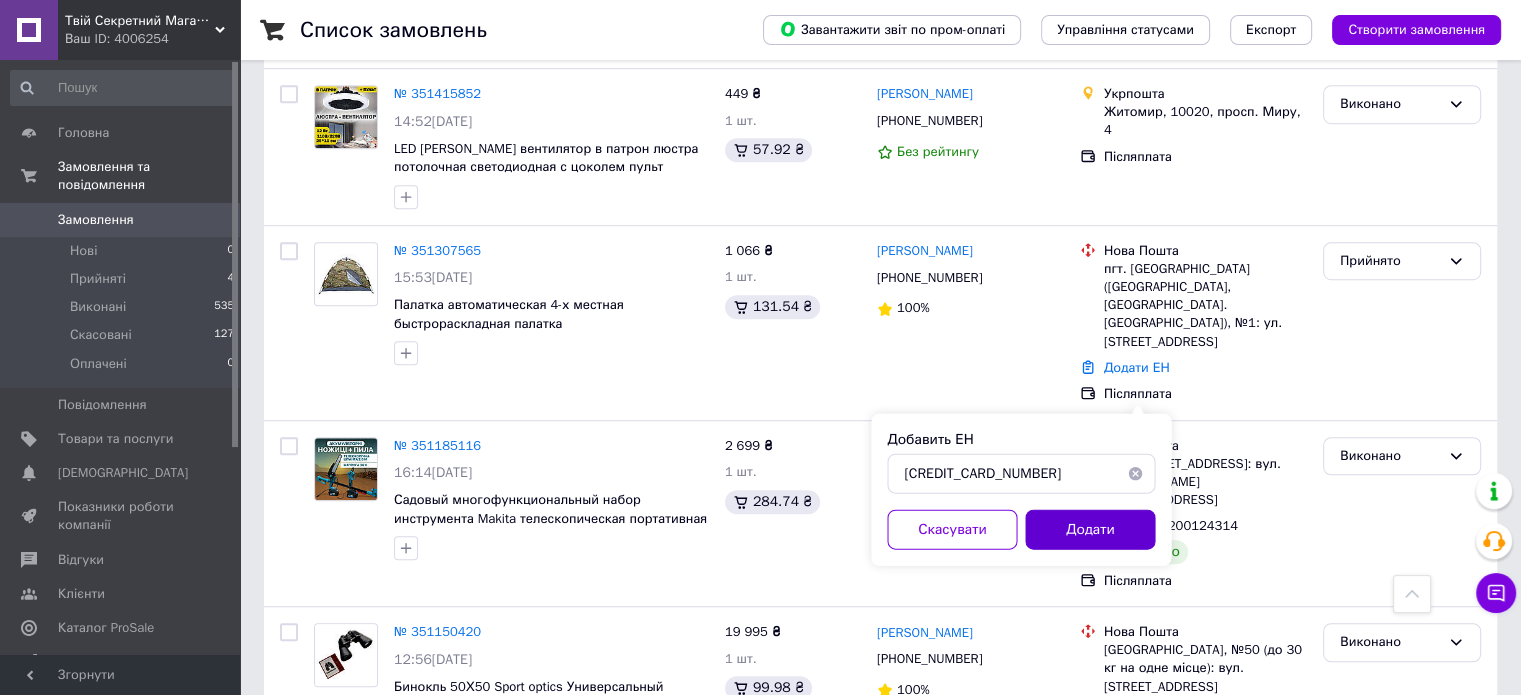 click on "Додати" at bounding box center [1090, 529] 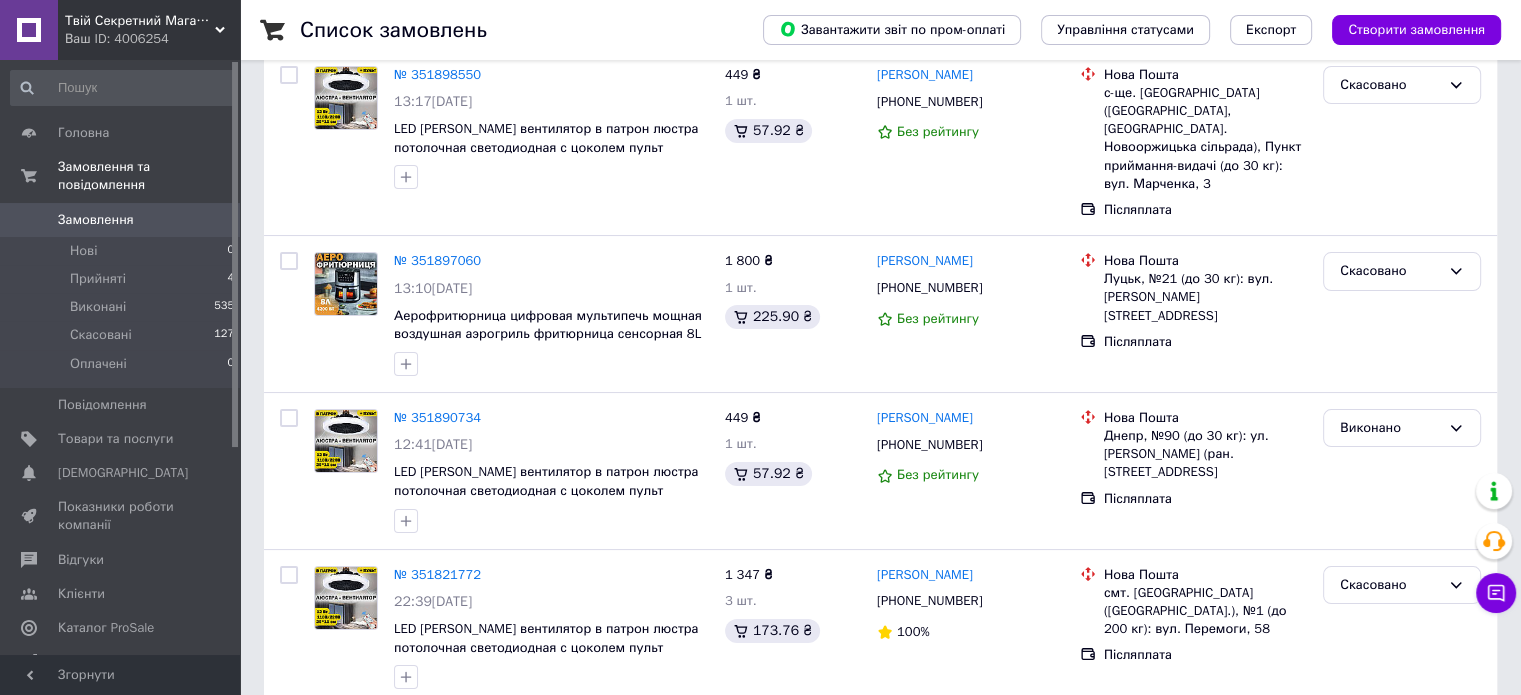 scroll, scrollTop: 0, scrollLeft: 0, axis: both 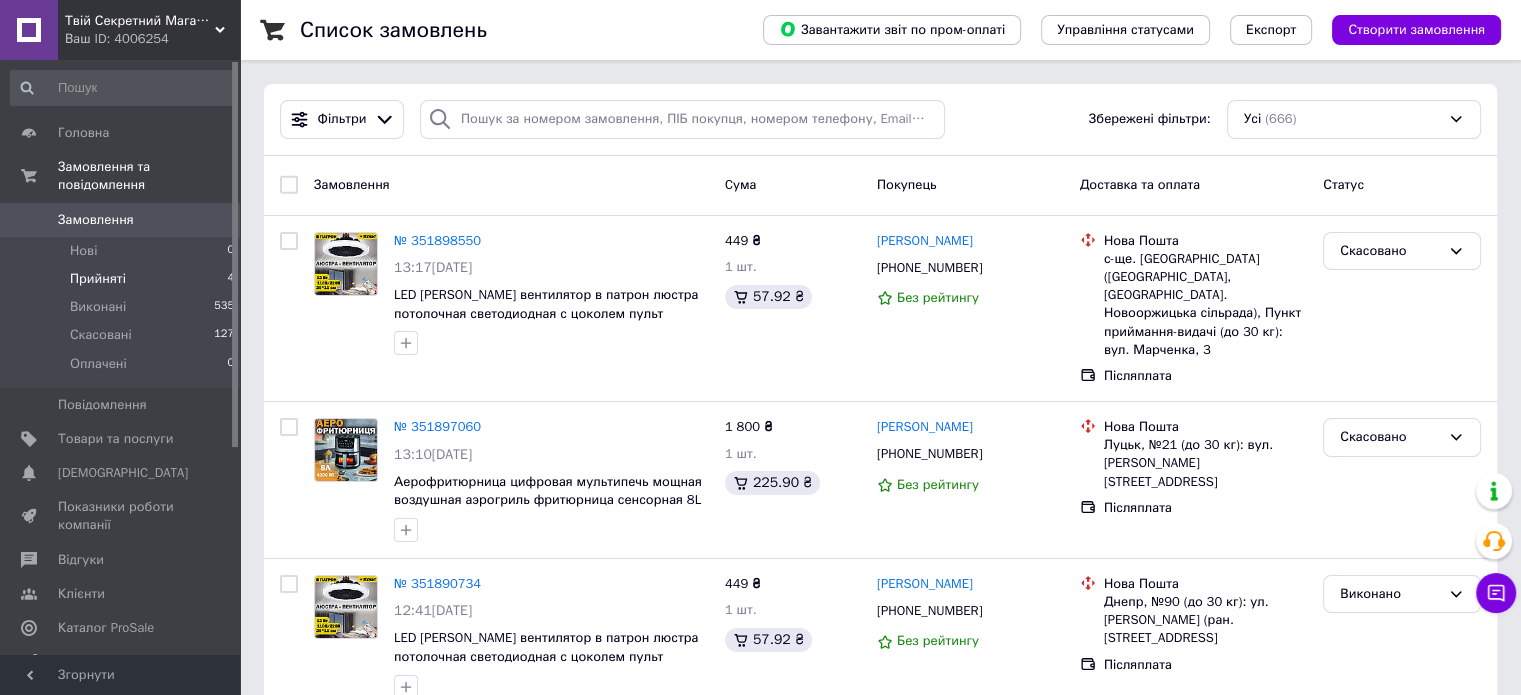click on "Прийняті" at bounding box center [98, 279] 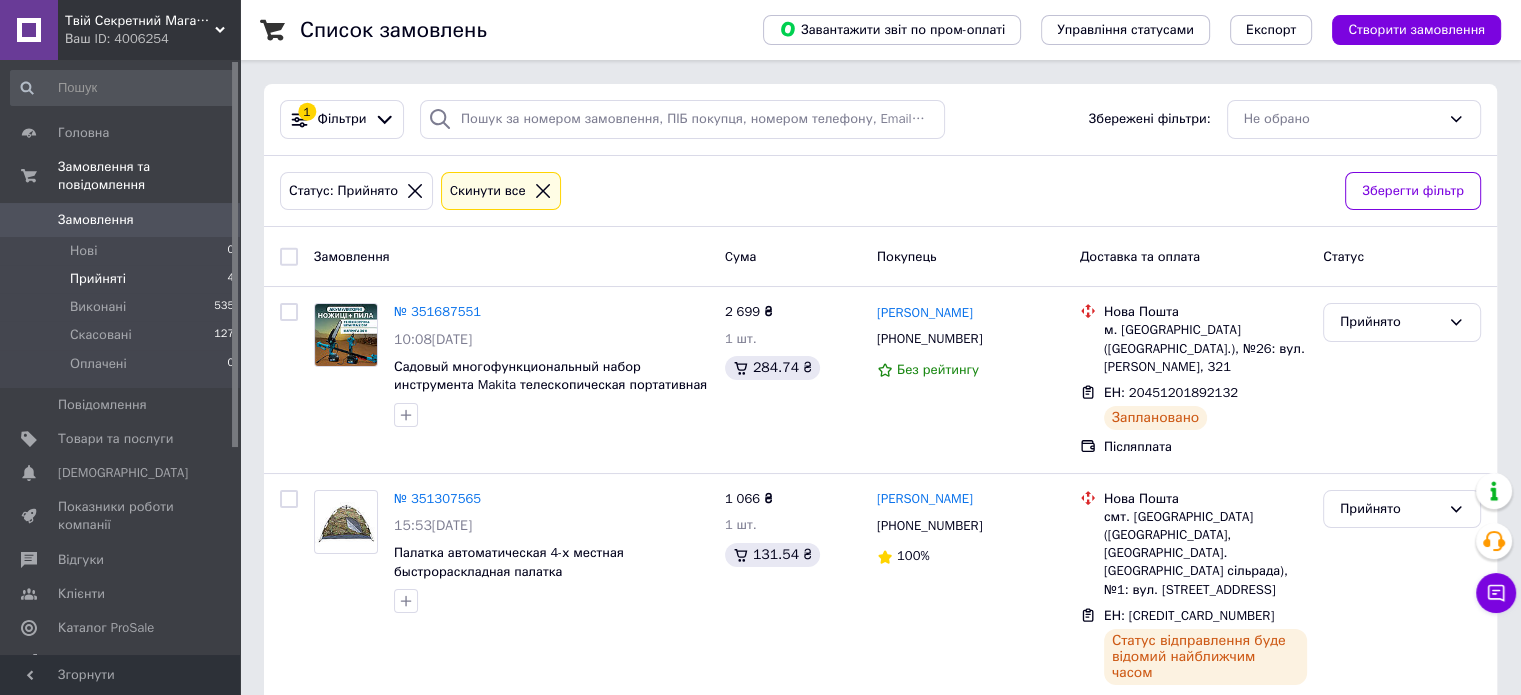 scroll, scrollTop: 310, scrollLeft: 0, axis: vertical 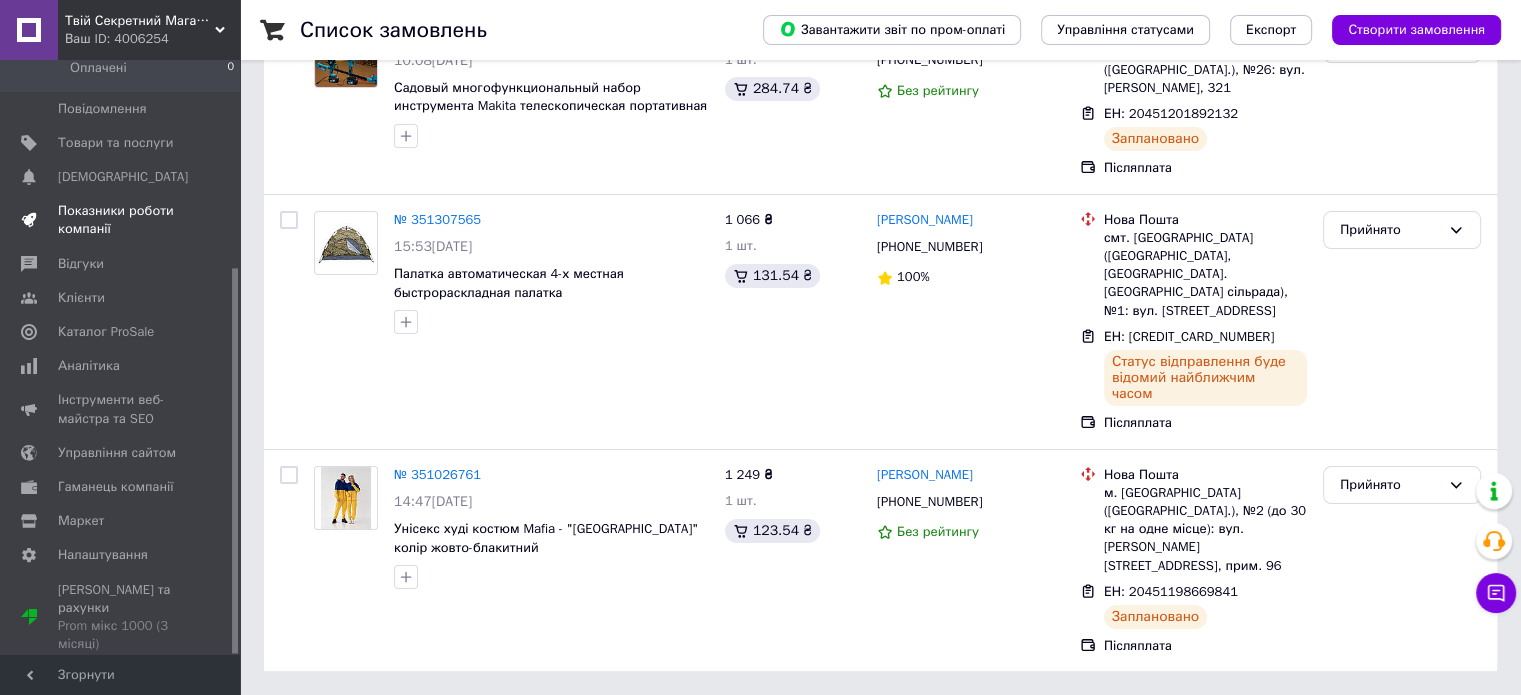 click on "Показники роботи компанії" at bounding box center [121, 220] 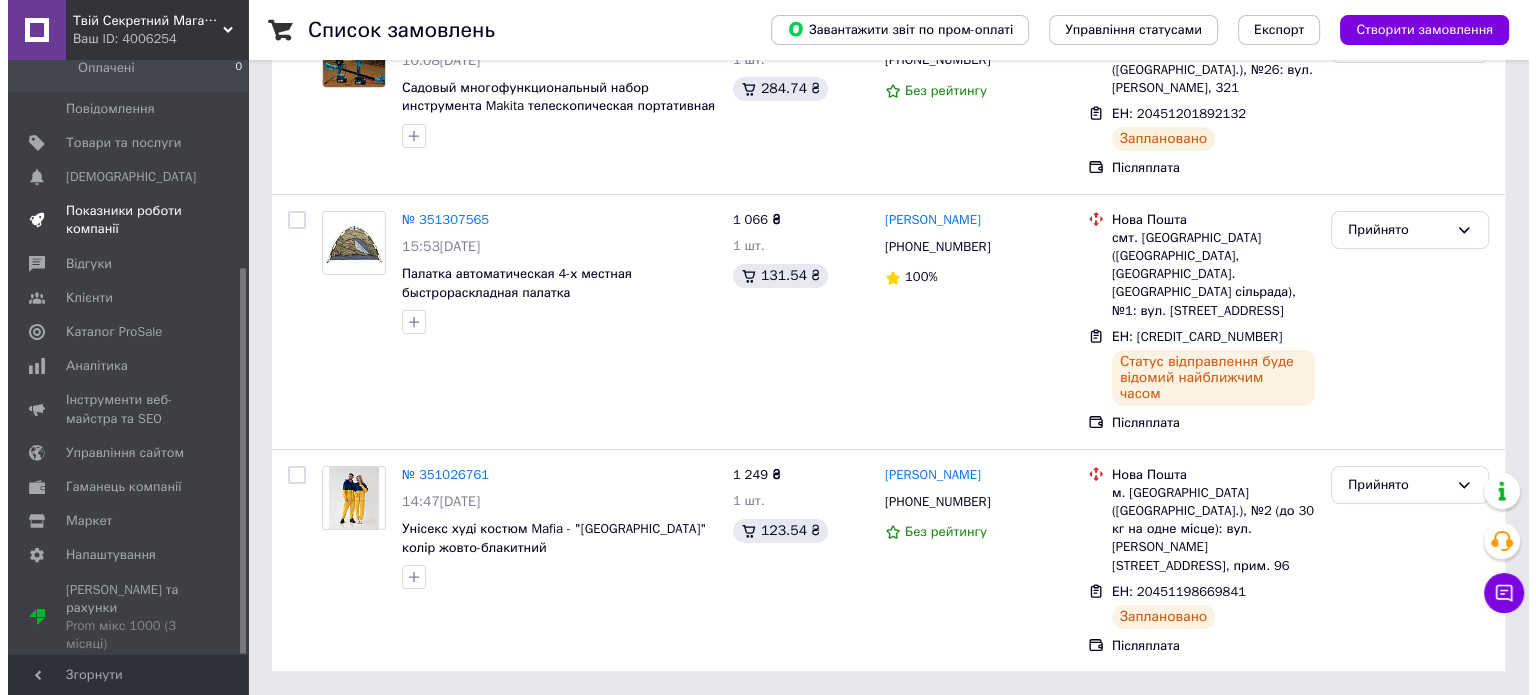 scroll, scrollTop: 0, scrollLeft: 0, axis: both 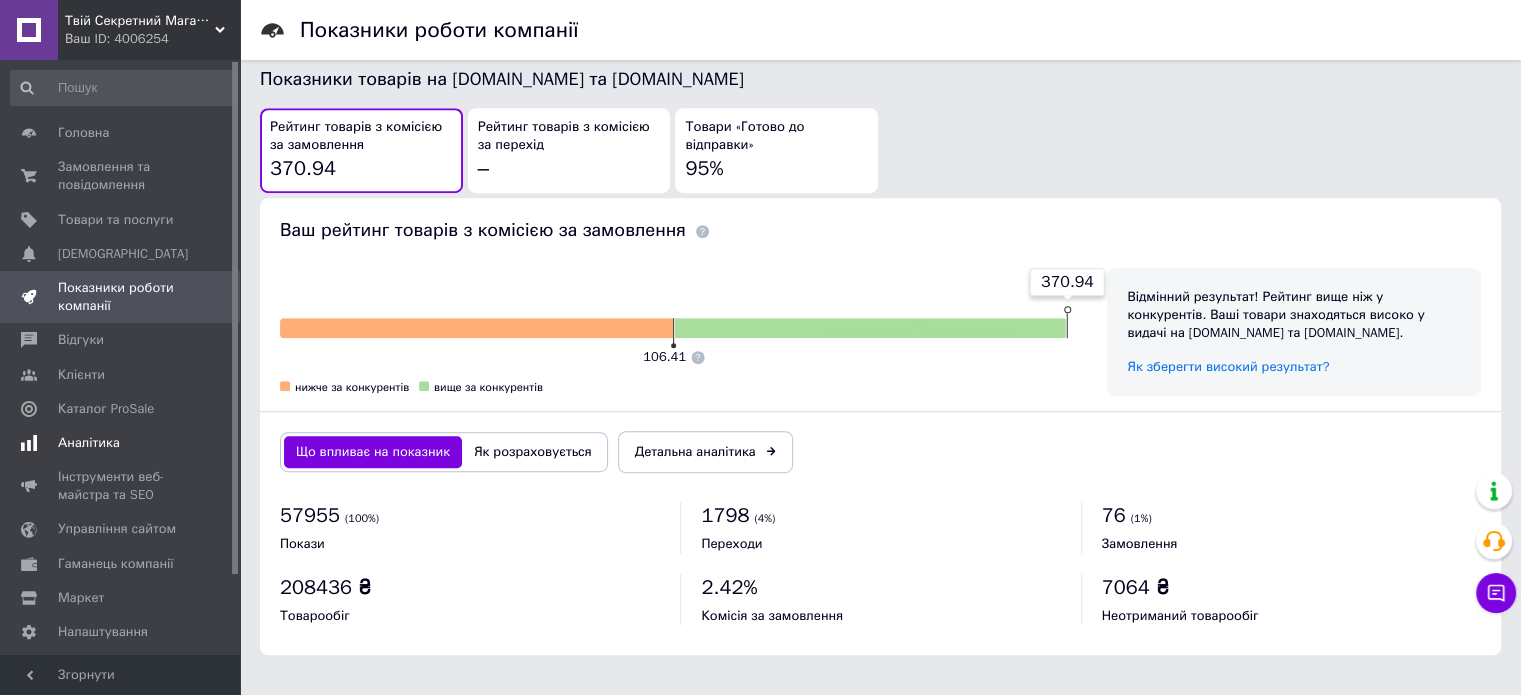 click on "Аналітика" at bounding box center [89, 443] 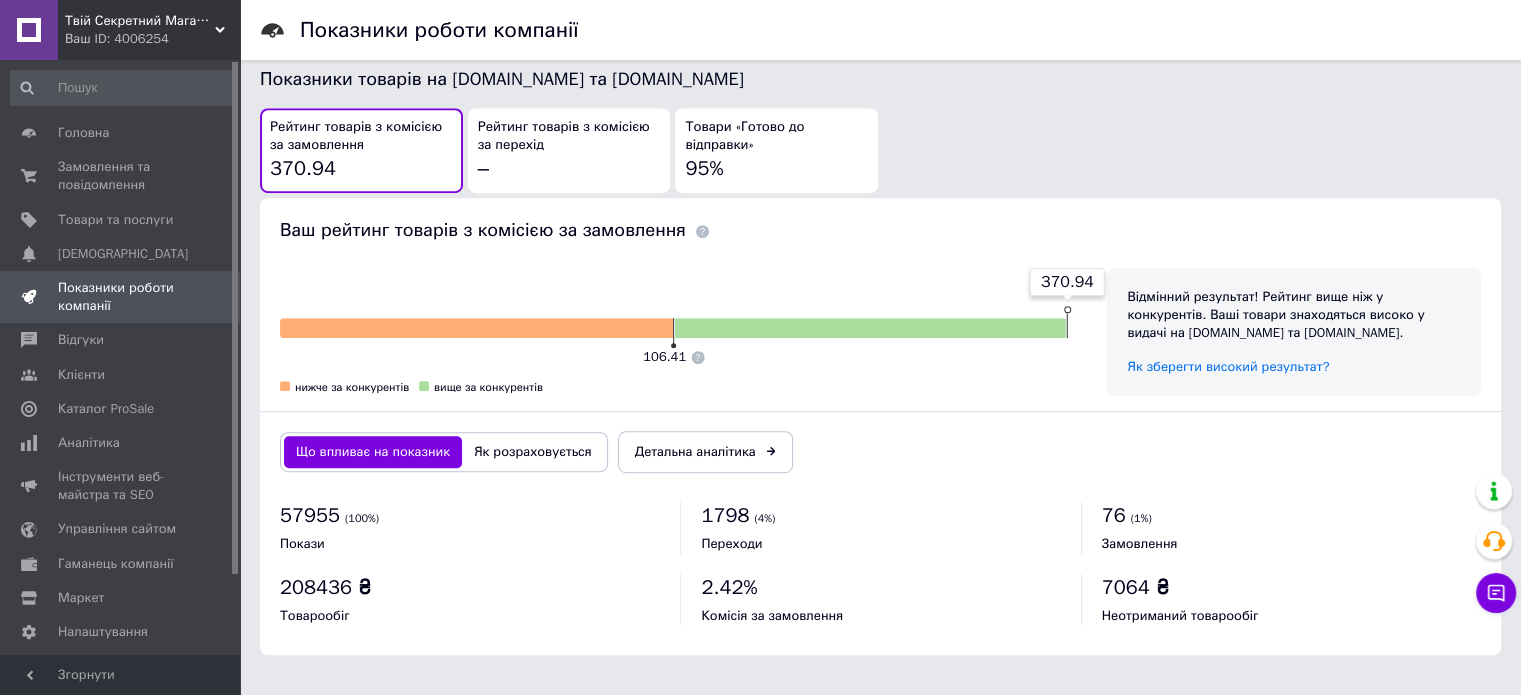 scroll, scrollTop: 0, scrollLeft: 0, axis: both 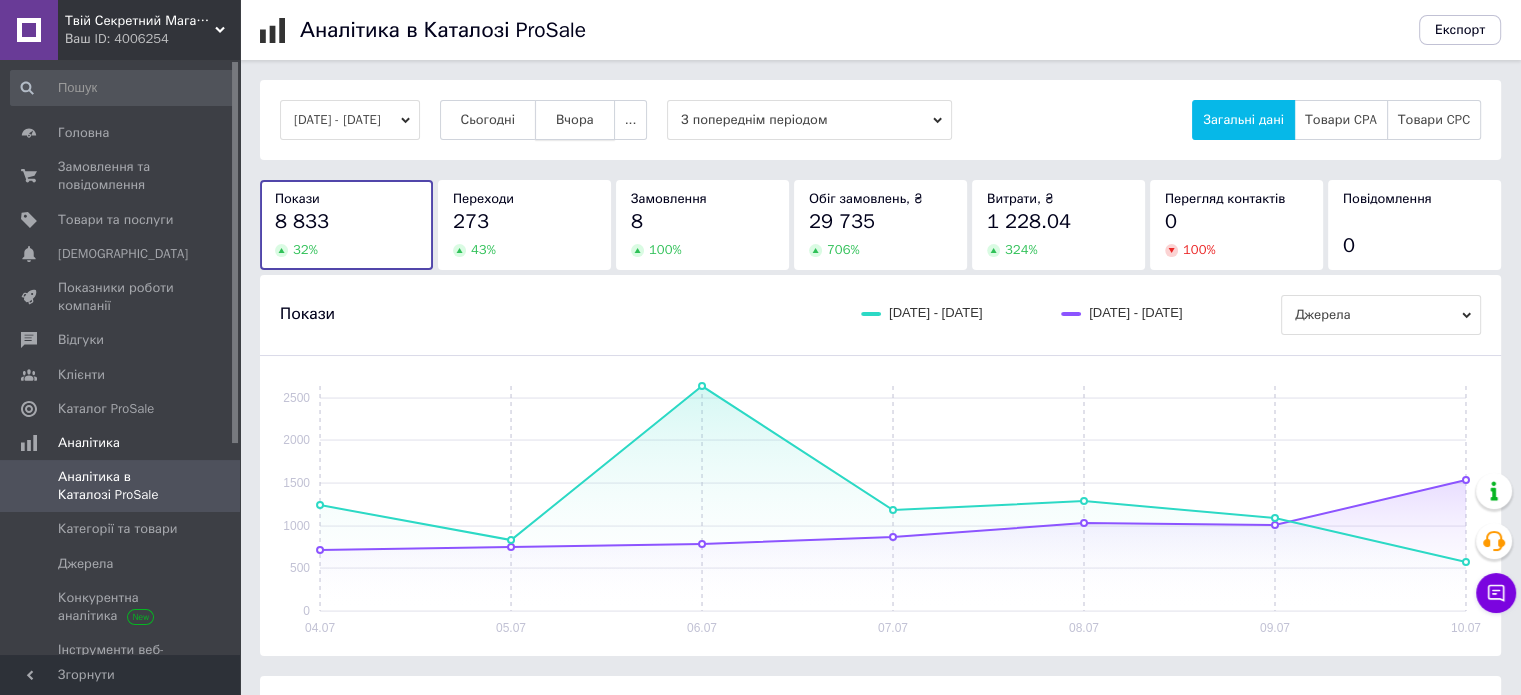 click on "Вчора" at bounding box center (575, 120) 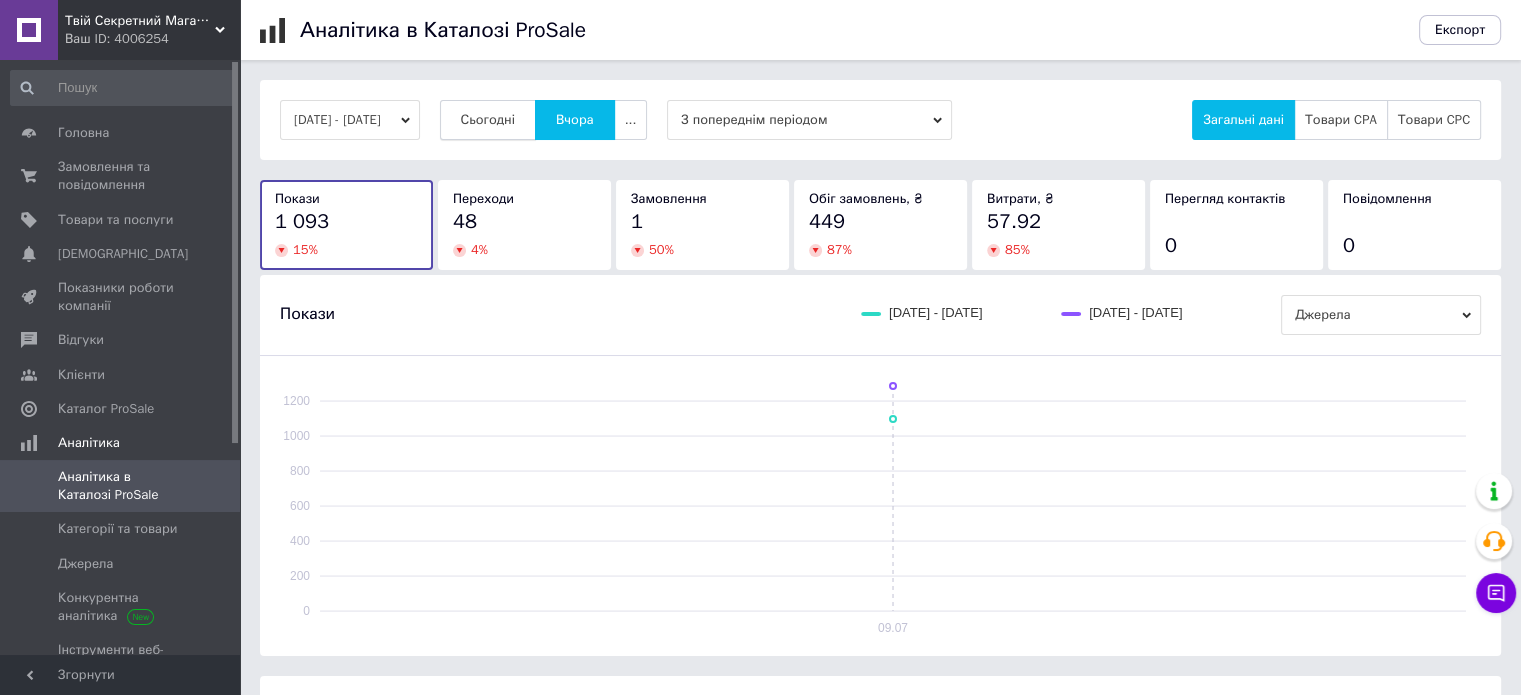 click on "Сьогодні" at bounding box center [488, 120] 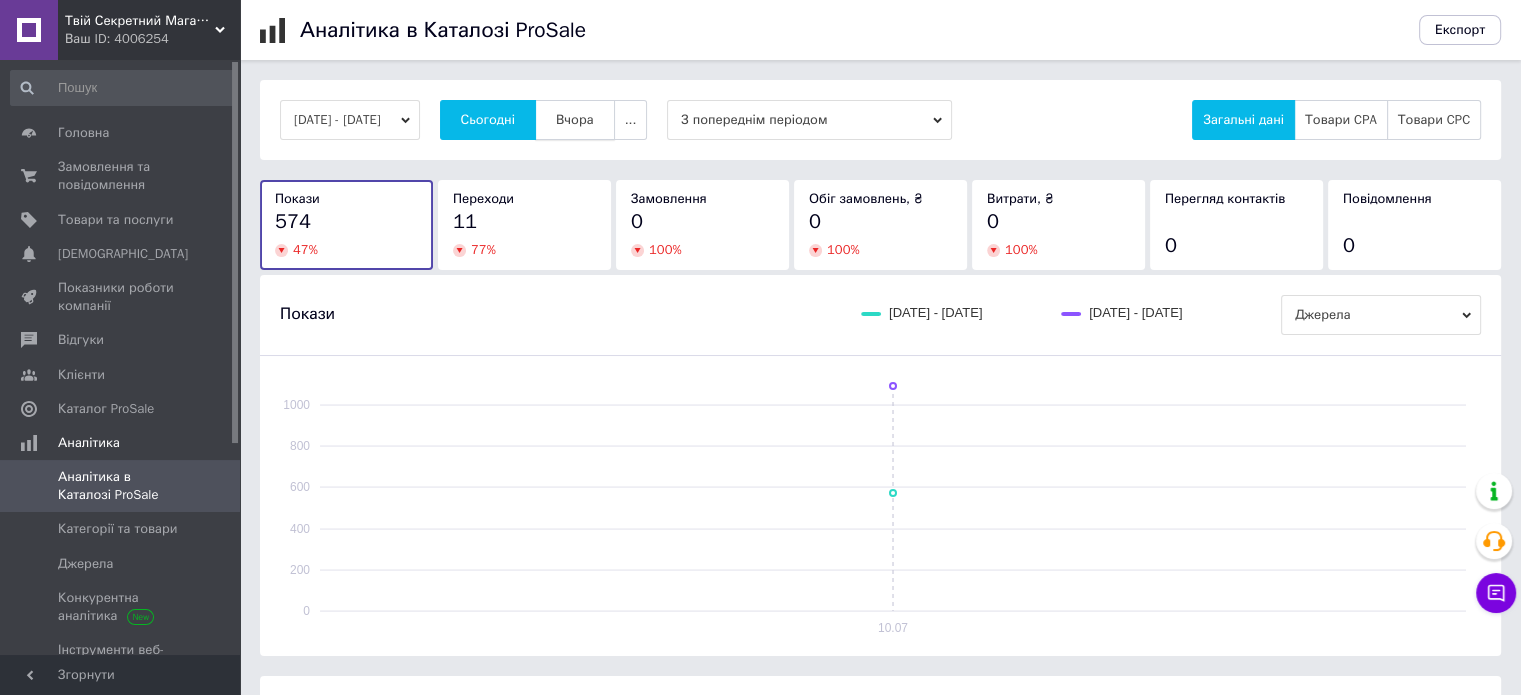 click on "Вчора" at bounding box center [575, 120] 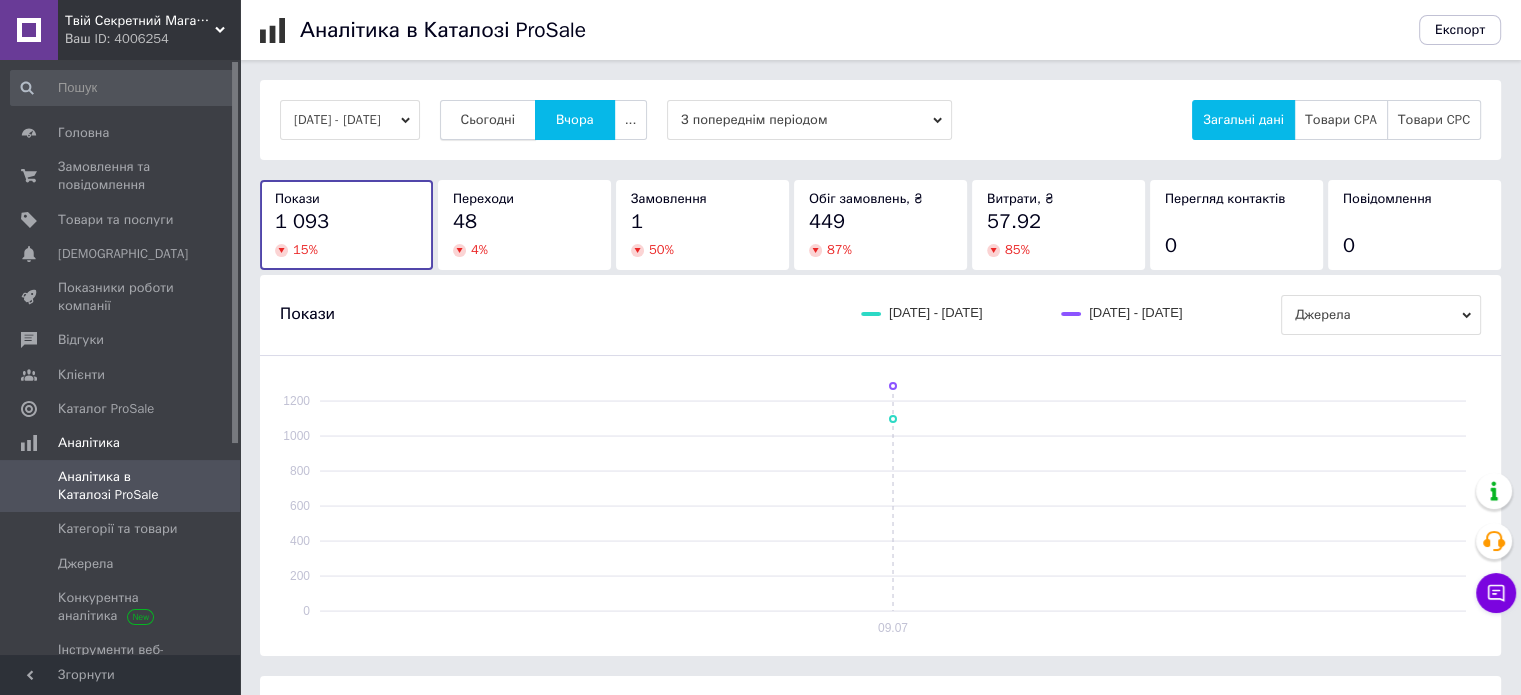 click on "Сьогодні" at bounding box center [488, 120] 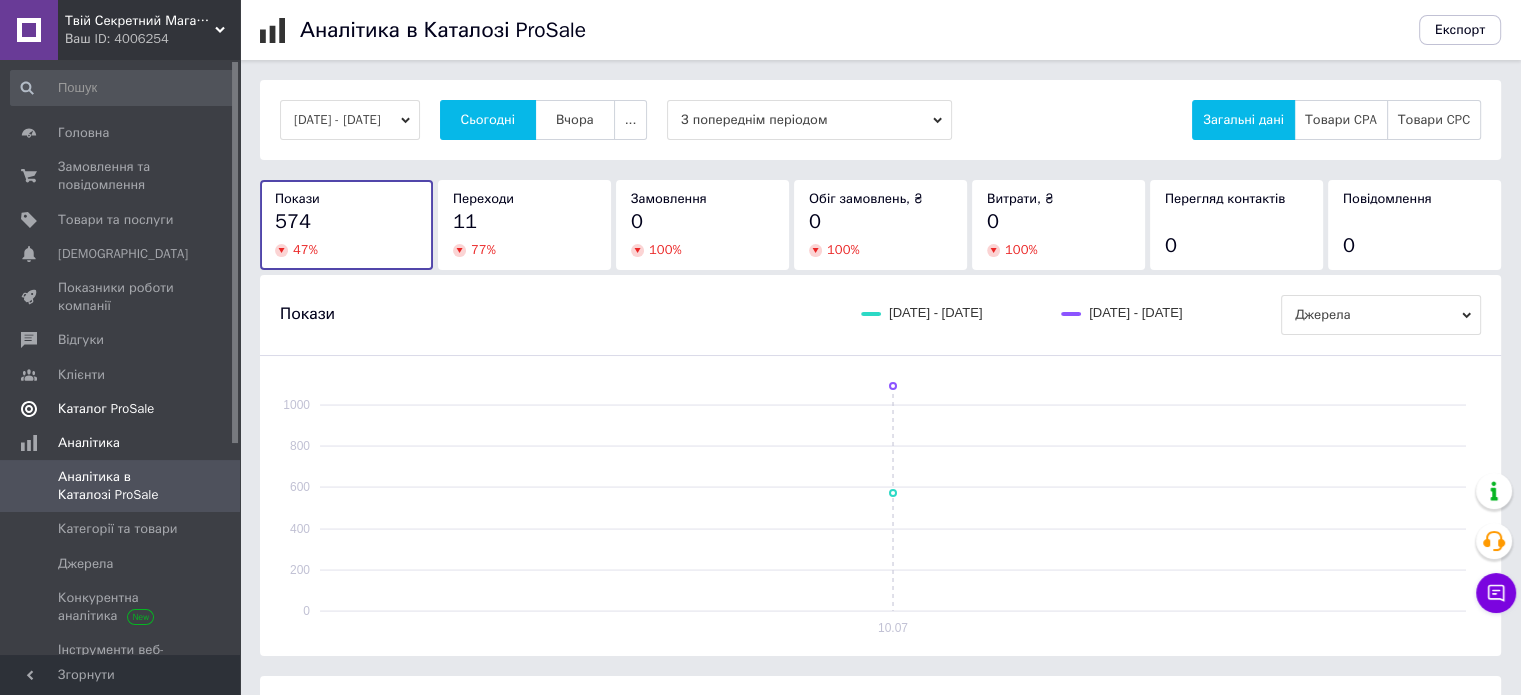 click on "Каталог ProSale" at bounding box center [106, 409] 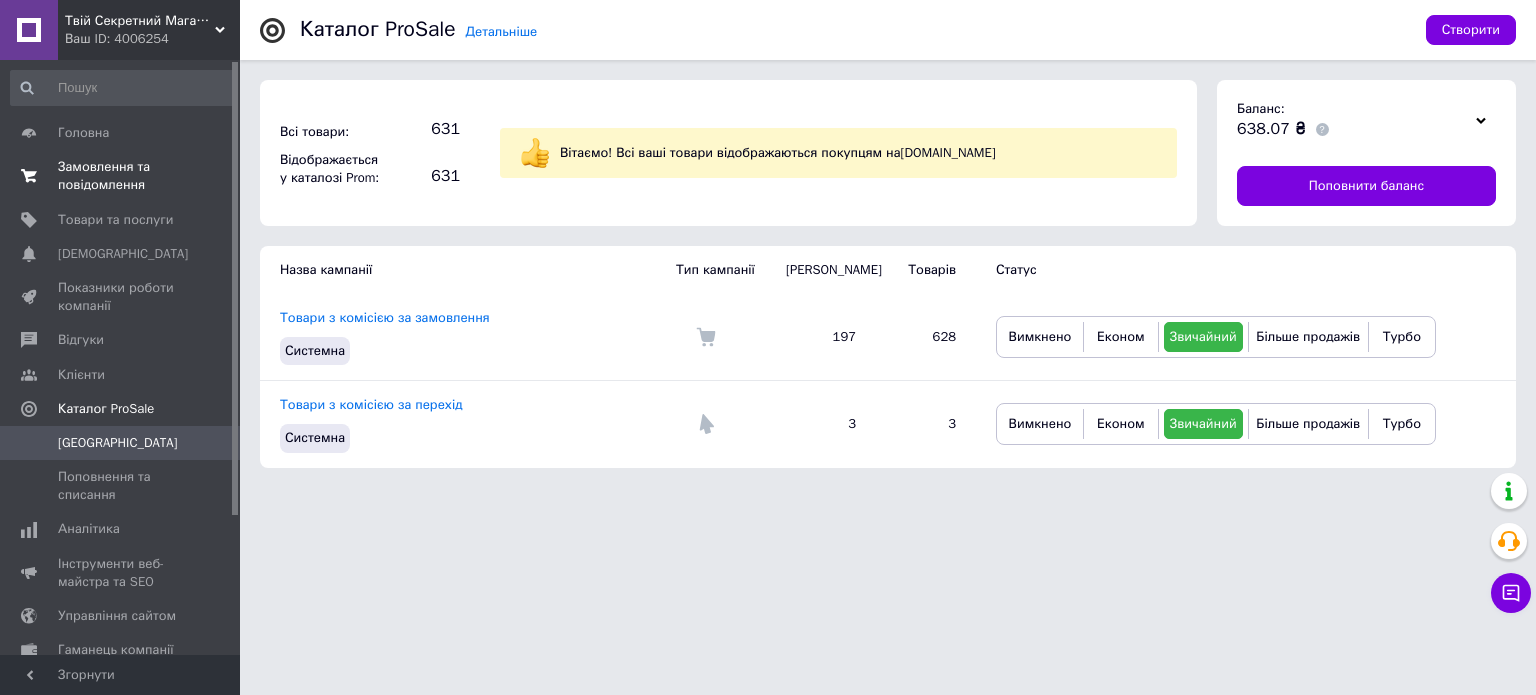 click on "Замовлення та повідомлення" at bounding box center (121, 176) 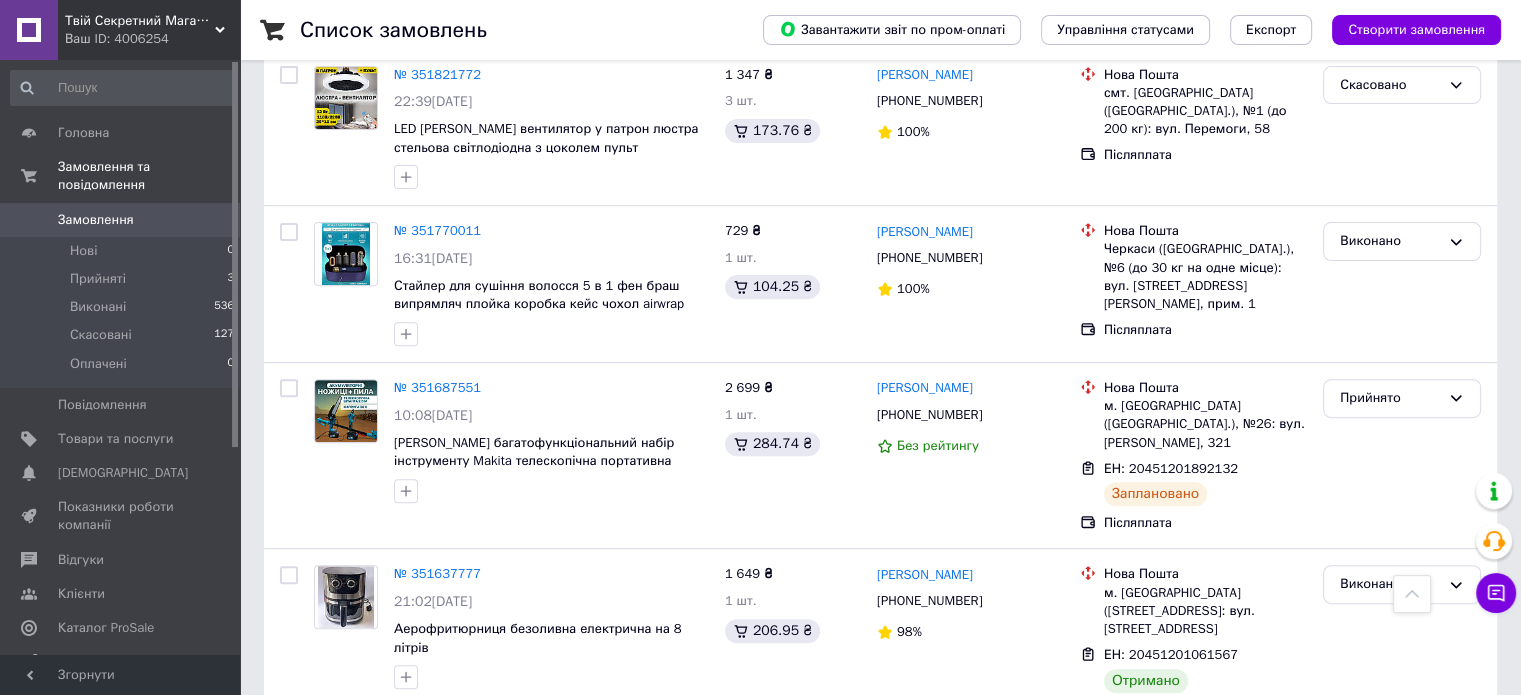 scroll, scrollTop: 0, scrollLeft: 0, axis: both 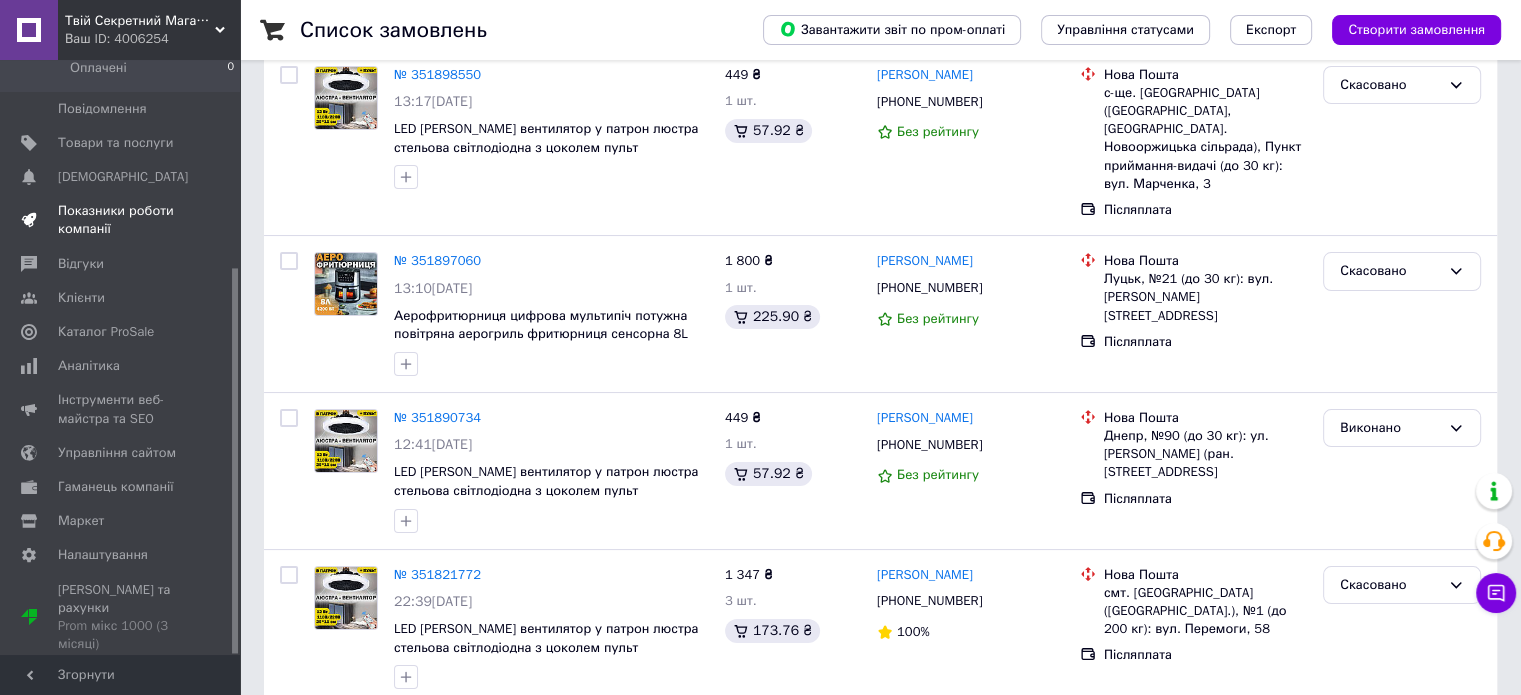 click on "Показники роботи компанії" at bounding box center (121, 220) 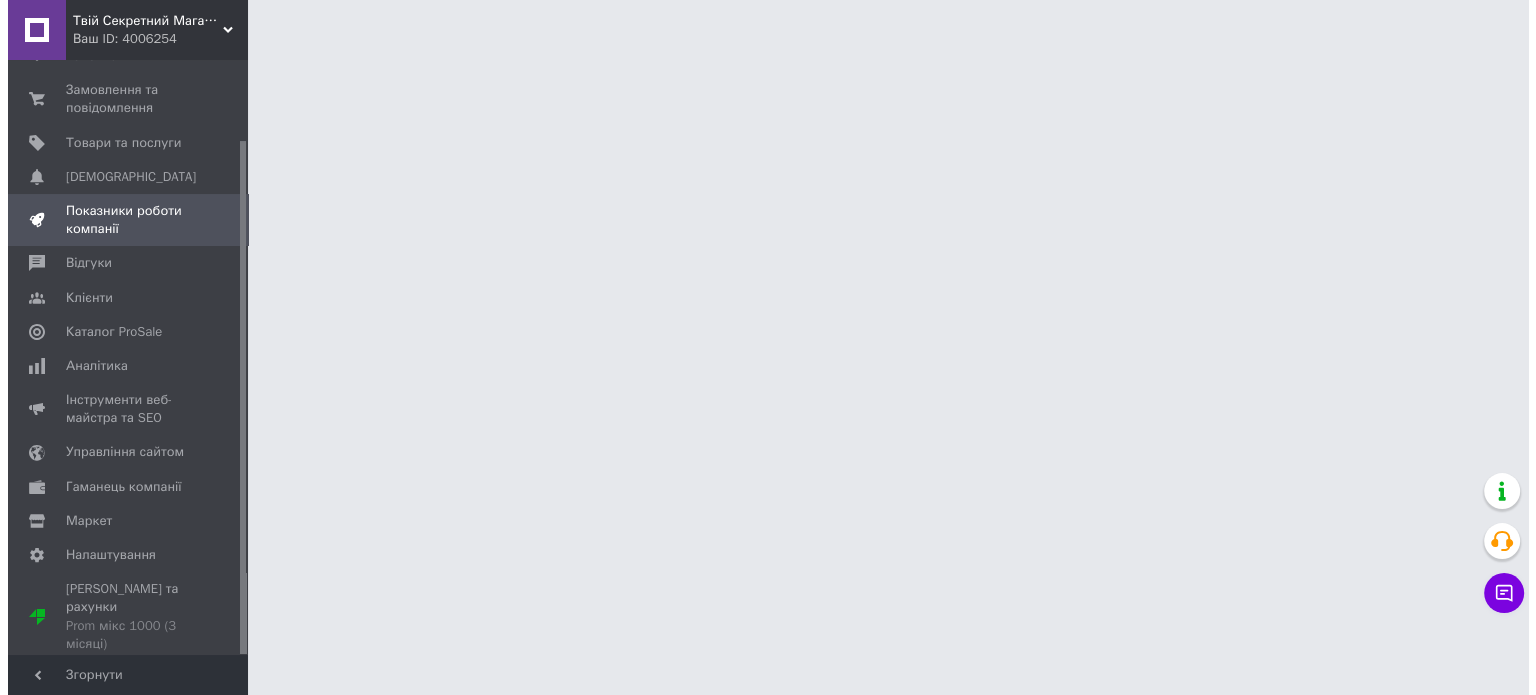scroll, scrollTop: 0, scrollLeft: 0, axis: both 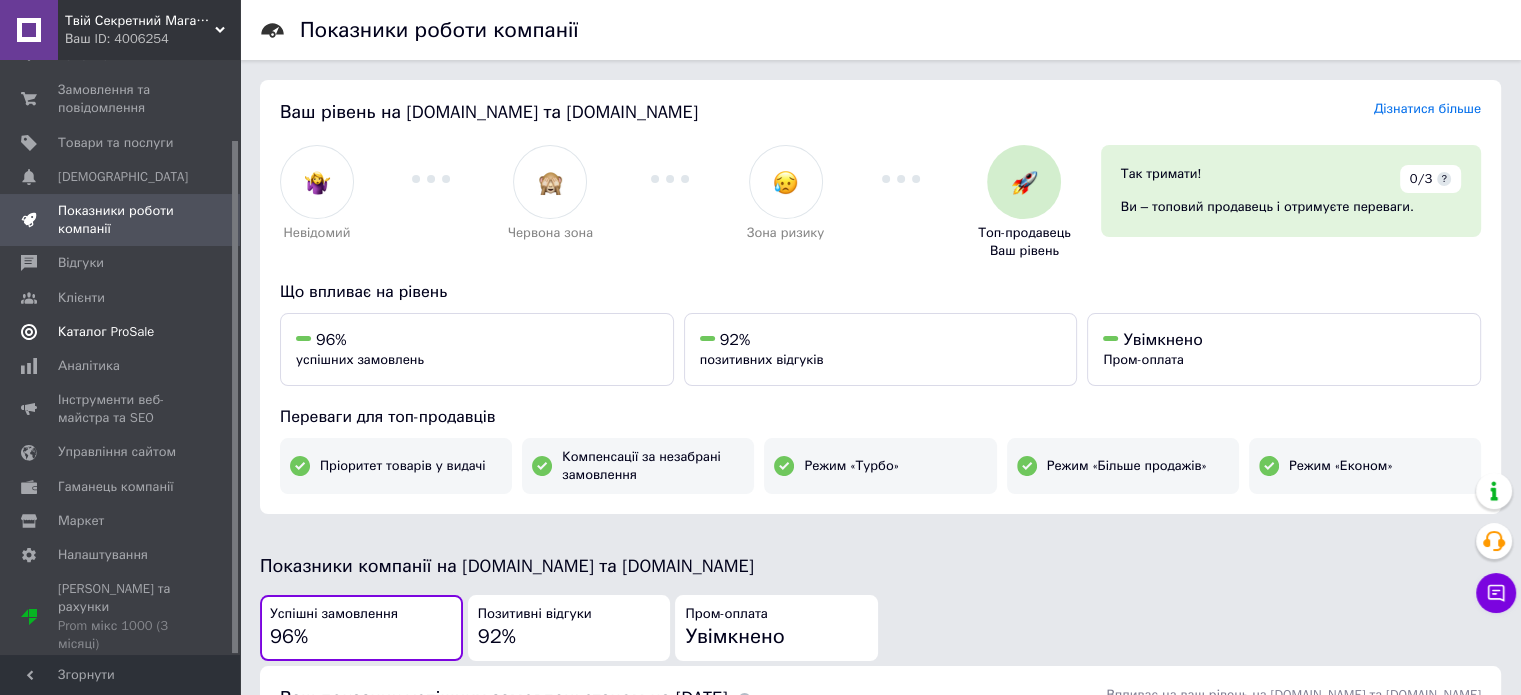 click on "Каталог ProSale" at bounding box center (106, 332) 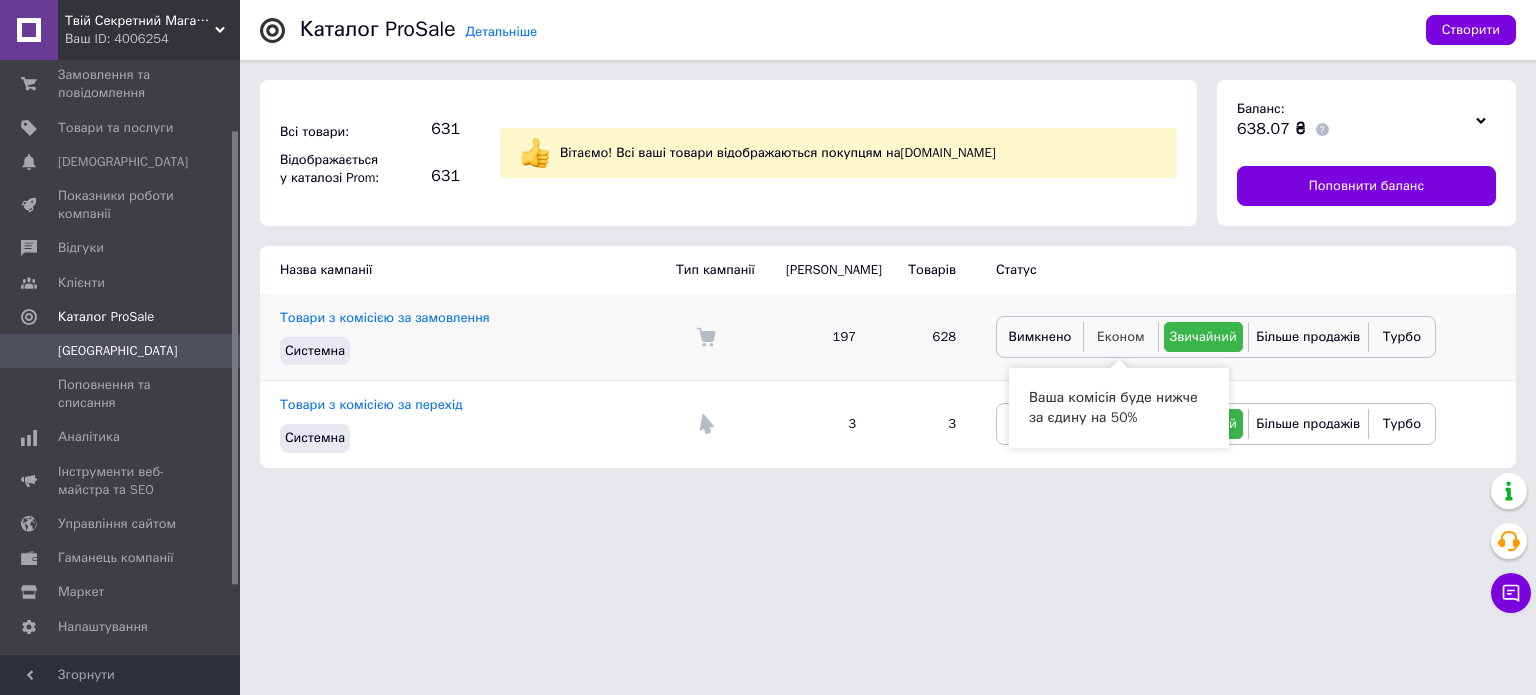 click on "Економ" at bounding box center (1121, 336) 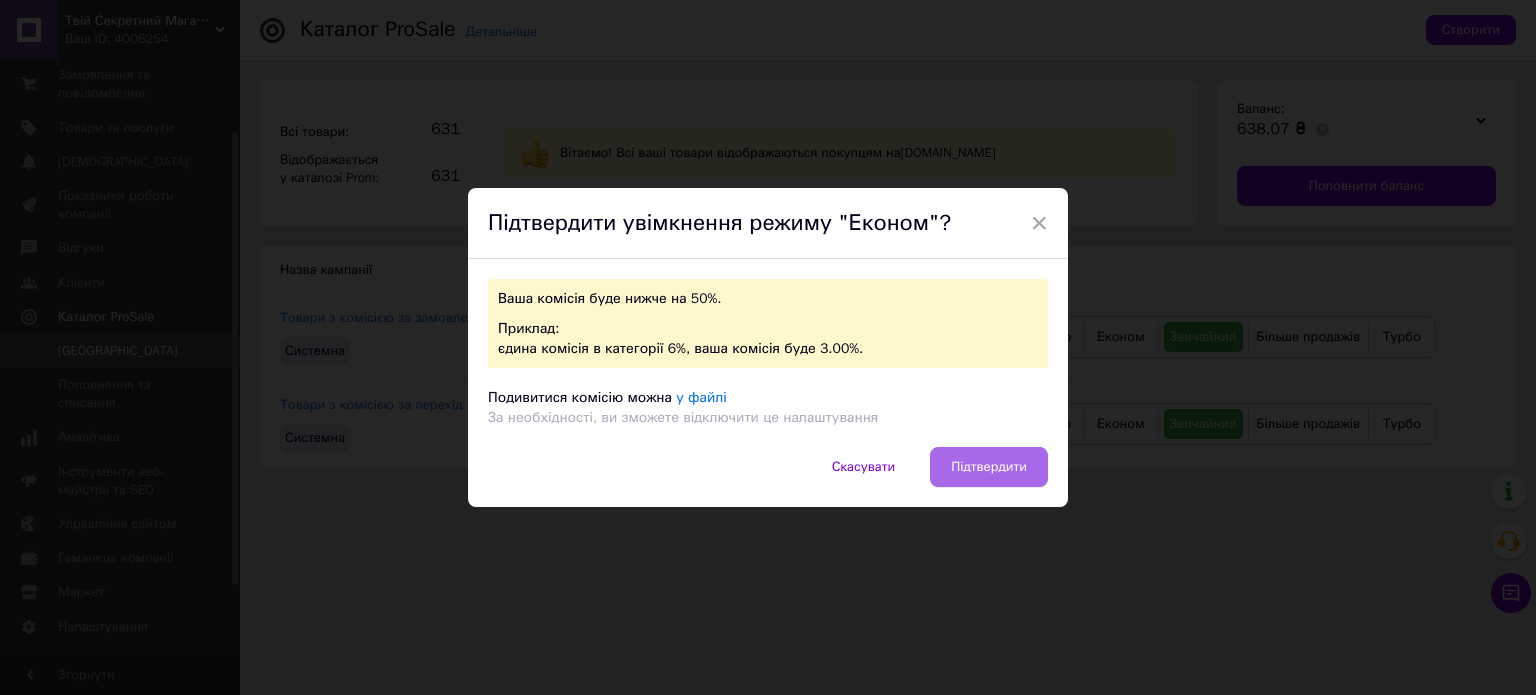 click on "Підтвердити" at bounding box center [989, 467] 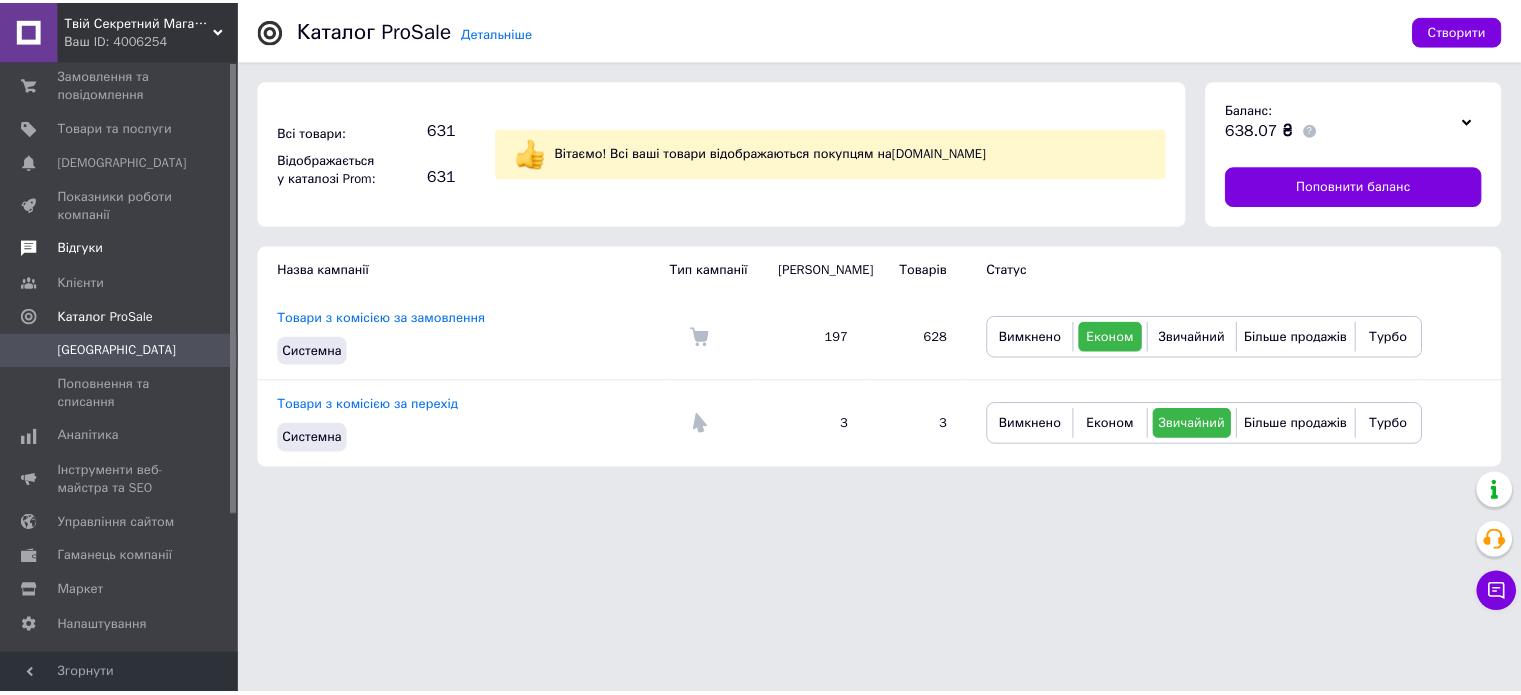 scroll, scrollTop: 0, scrollLeft: 0, axis: both 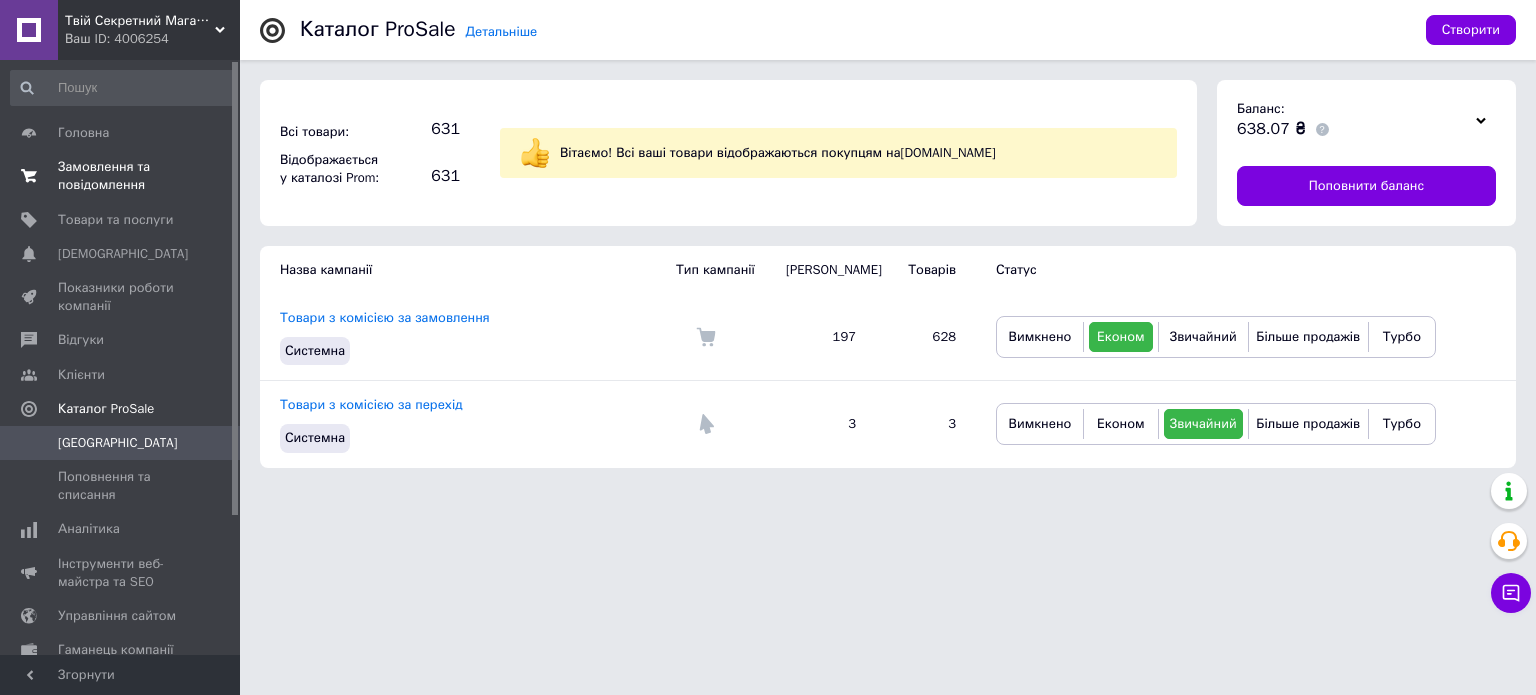 click on "Замовлення та повідомлення" at bounding box center (121, 176) 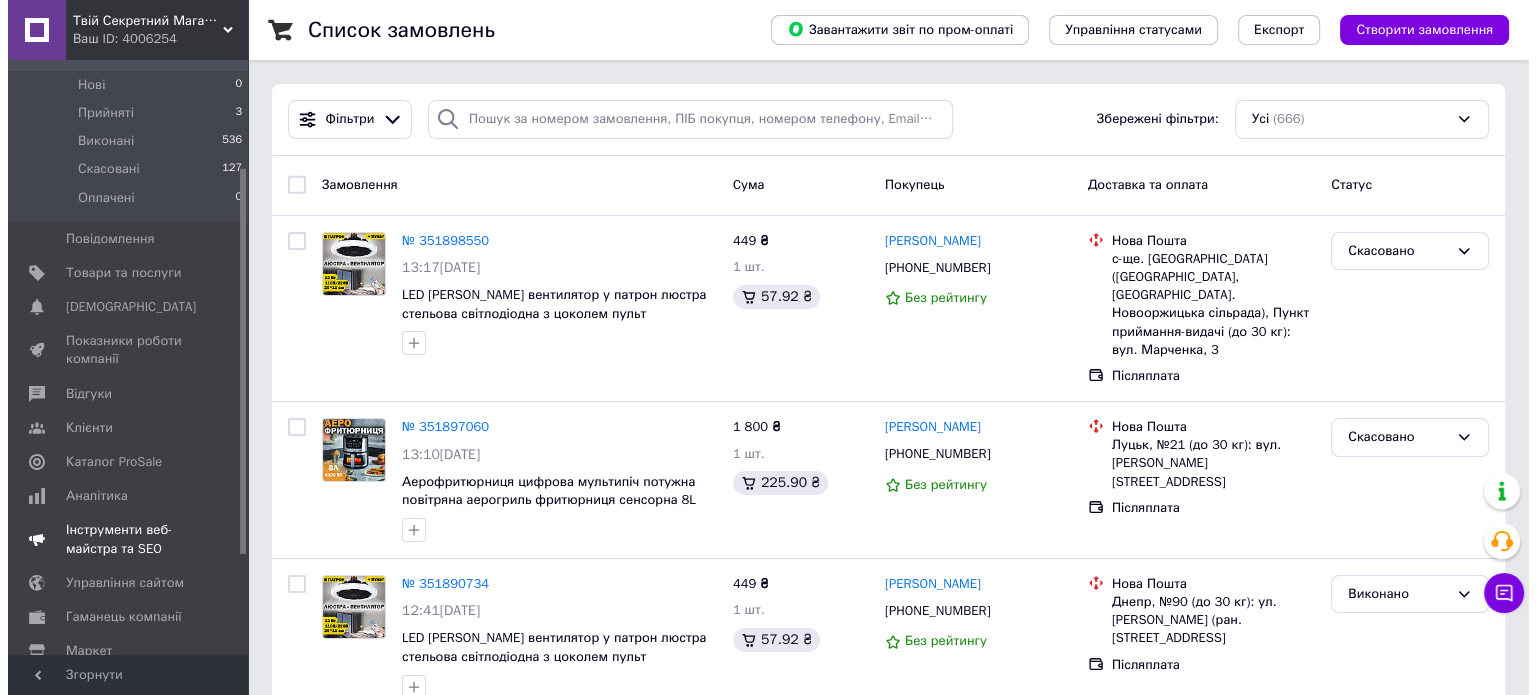 scroll, scrollTop: 321, scrollLeft: 0, axis: vertical 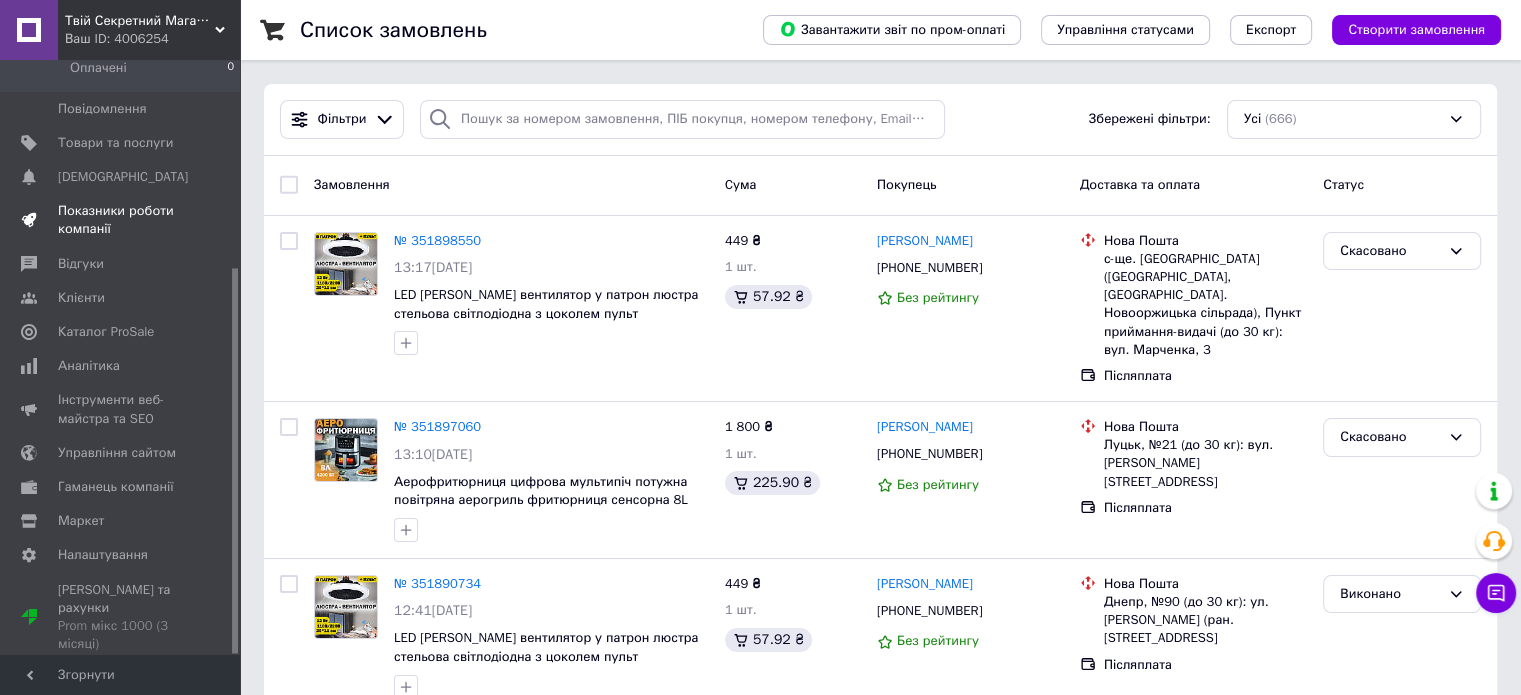click on "Показники роботи компанії" at bounding box center (123, 220) 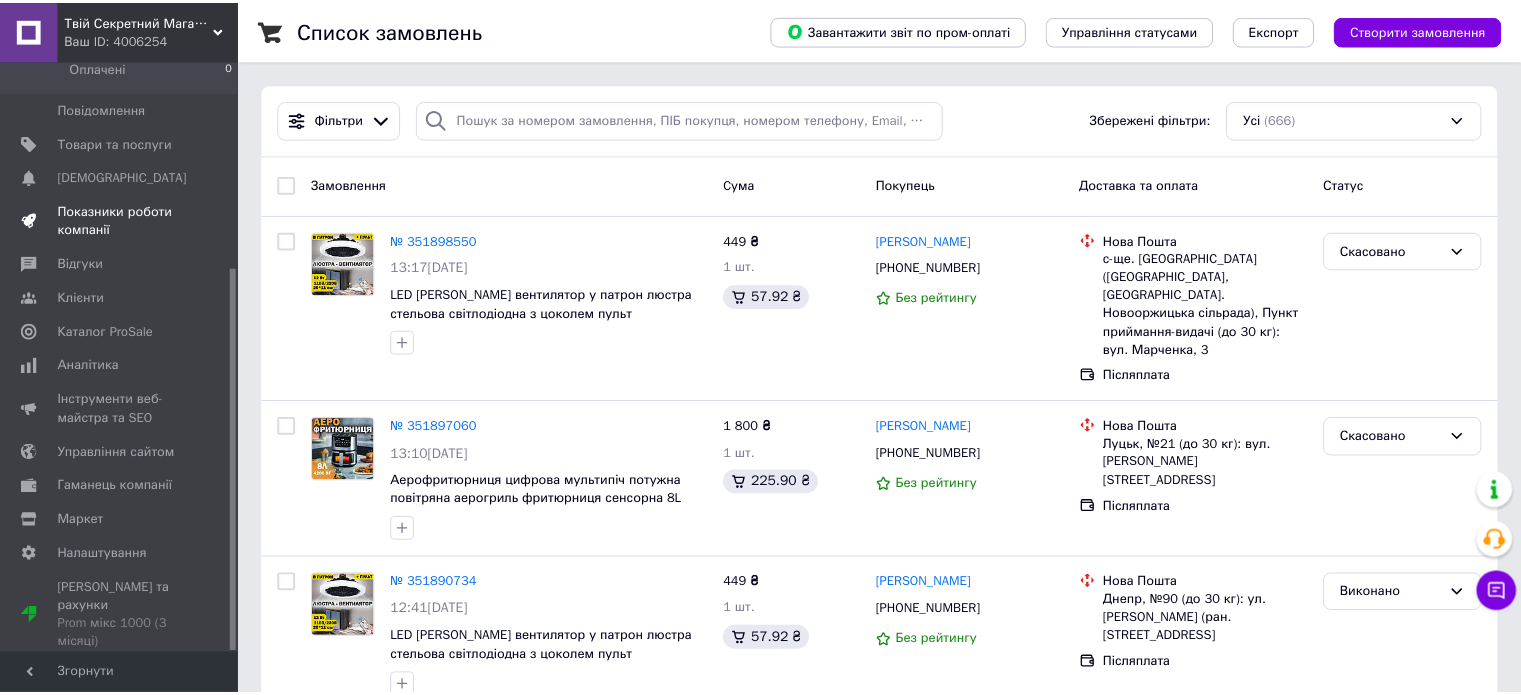 scroll, scrollTop: 92, scrollLeft: 0, axis: vertical 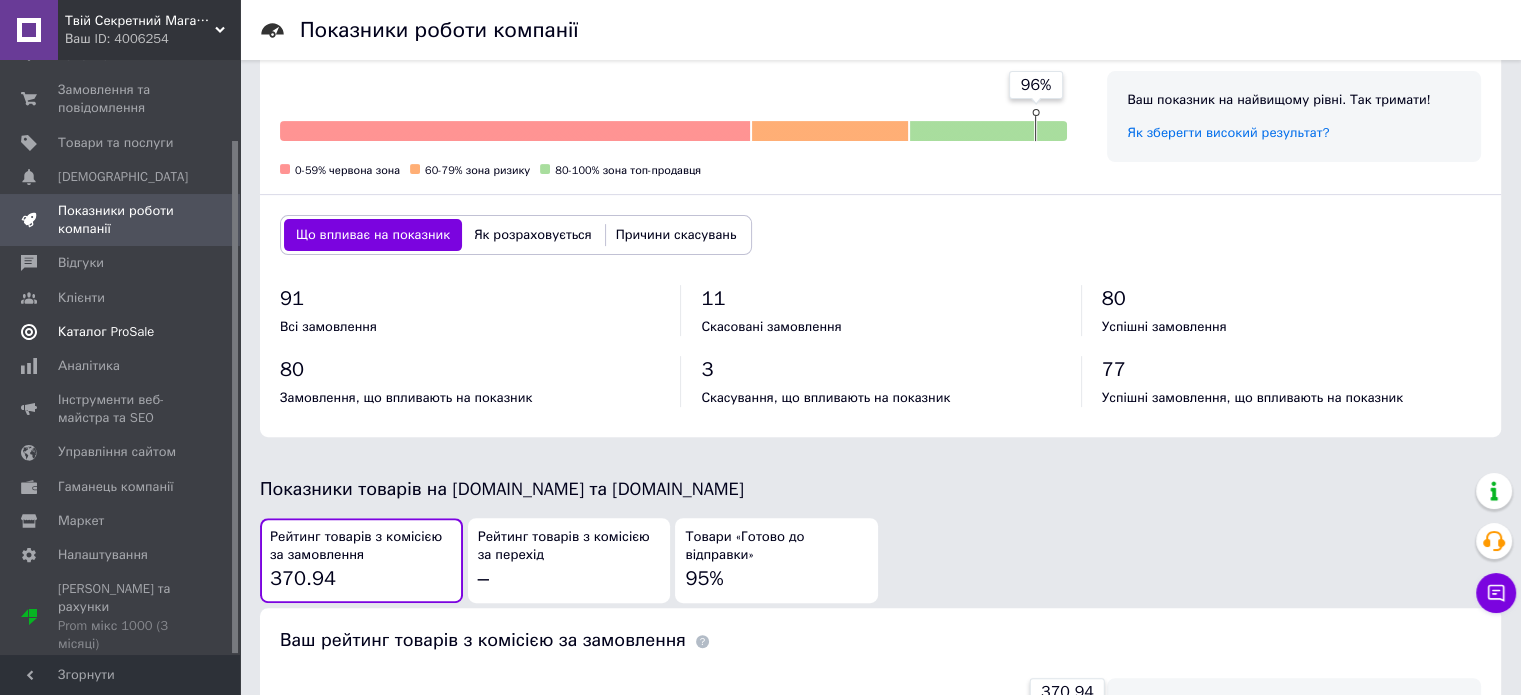 click on "Каталог ProSale" at bounding box center [123, 332] 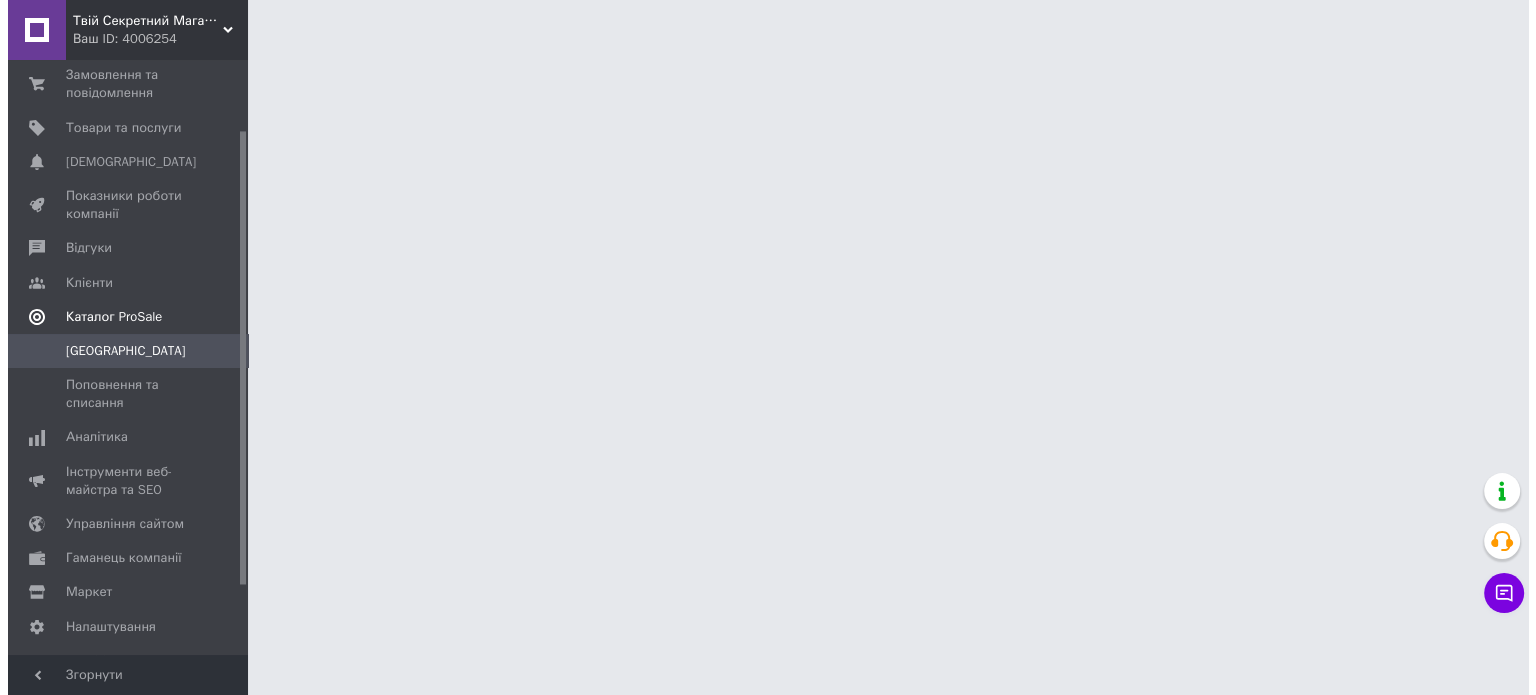 scroll, scrollTop: 0, scrollLeft: 0, axis: both 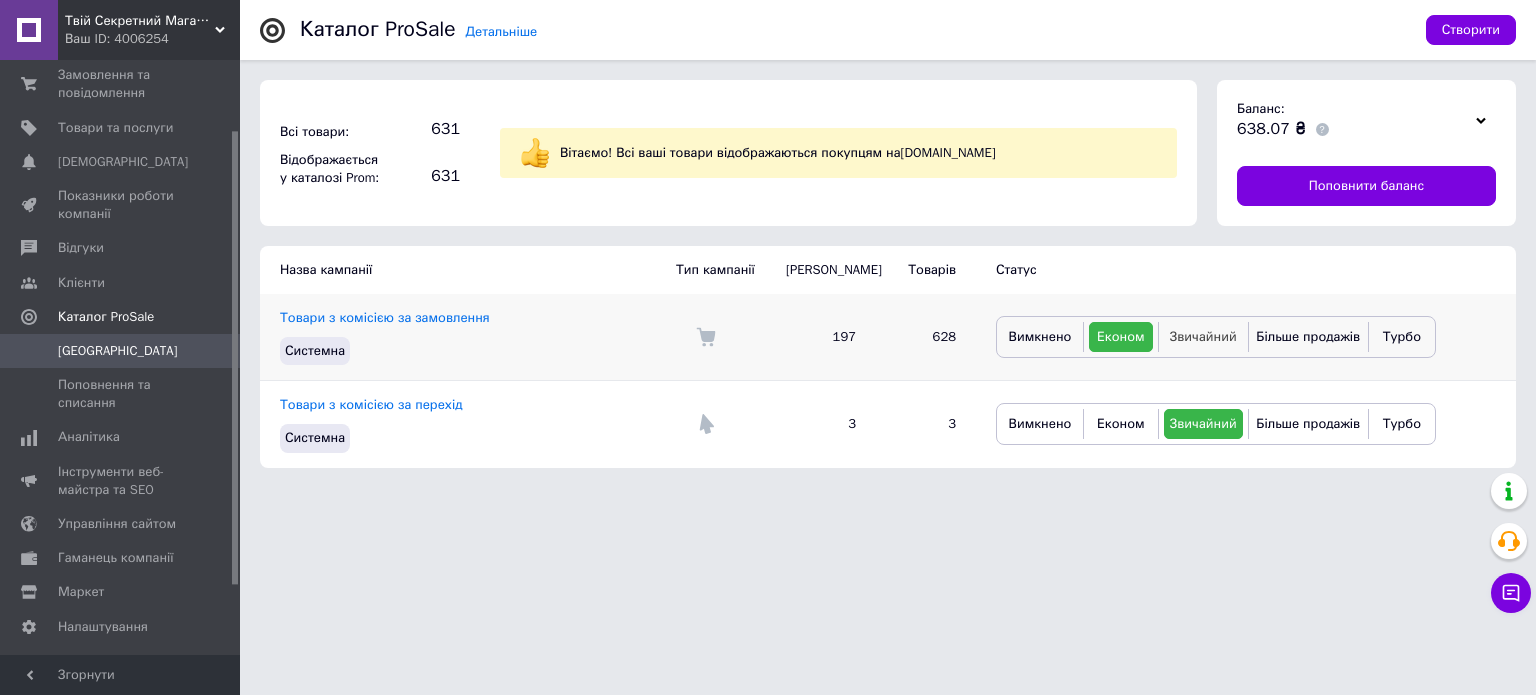 click on "Звичайний" at bounding box center (1203, 336) 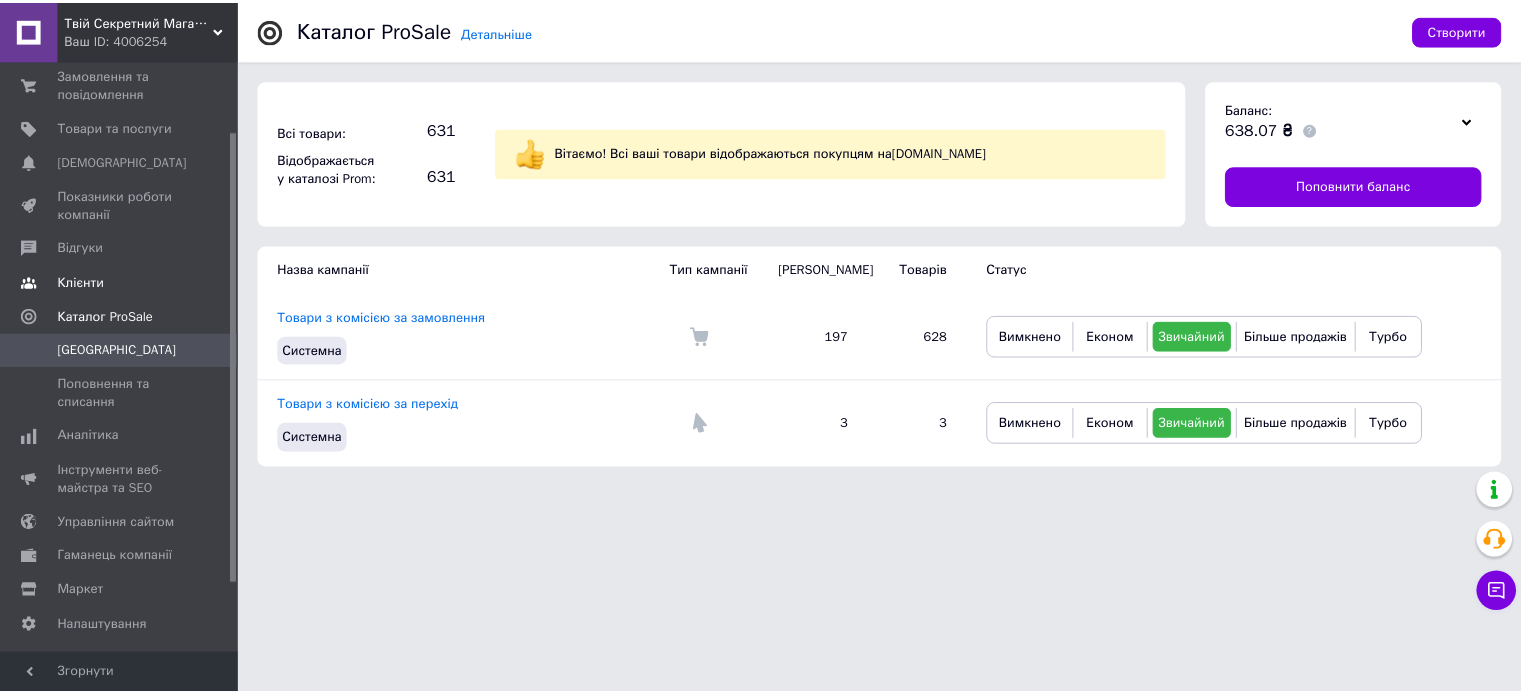 scroll, scrollTop: 0, scrollLeft: 0, axis: both 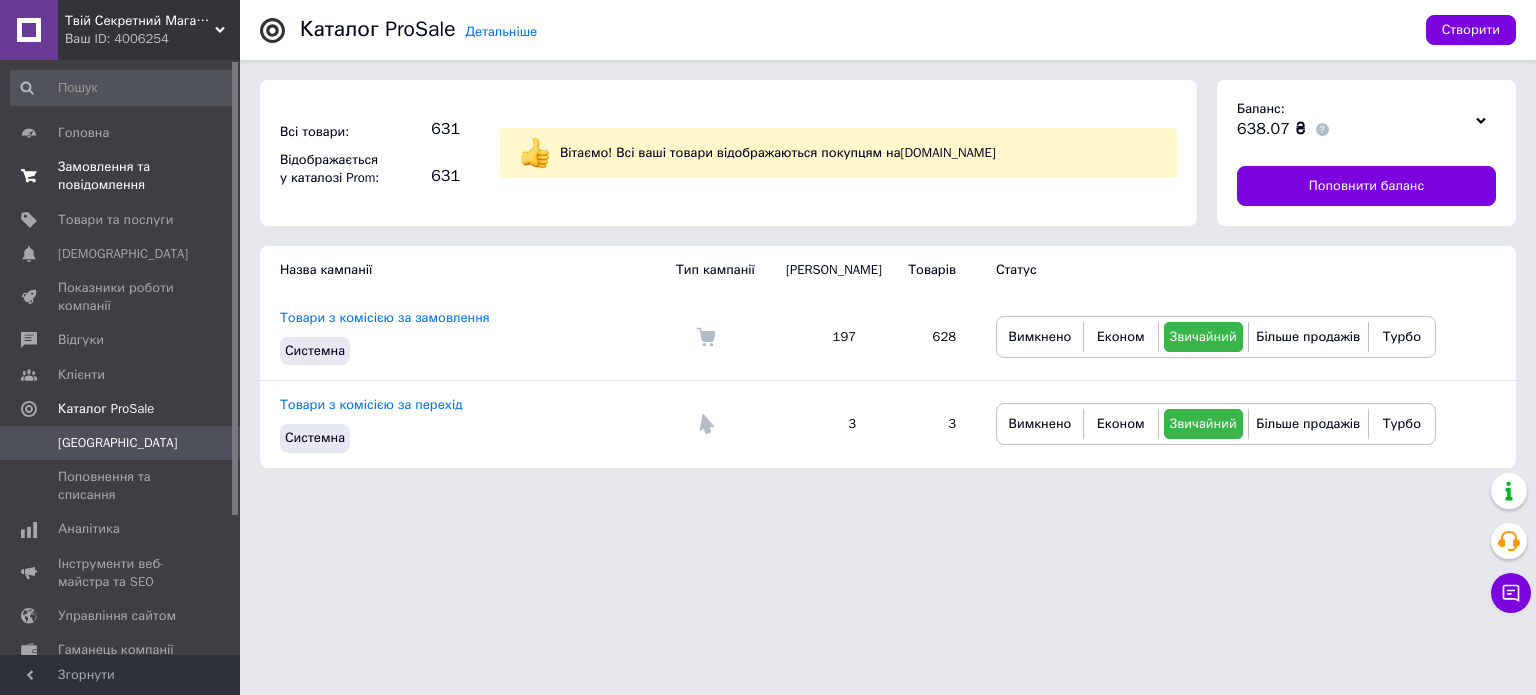 click on "Замовлення та повідомлення" at bounding box center (121, 176) 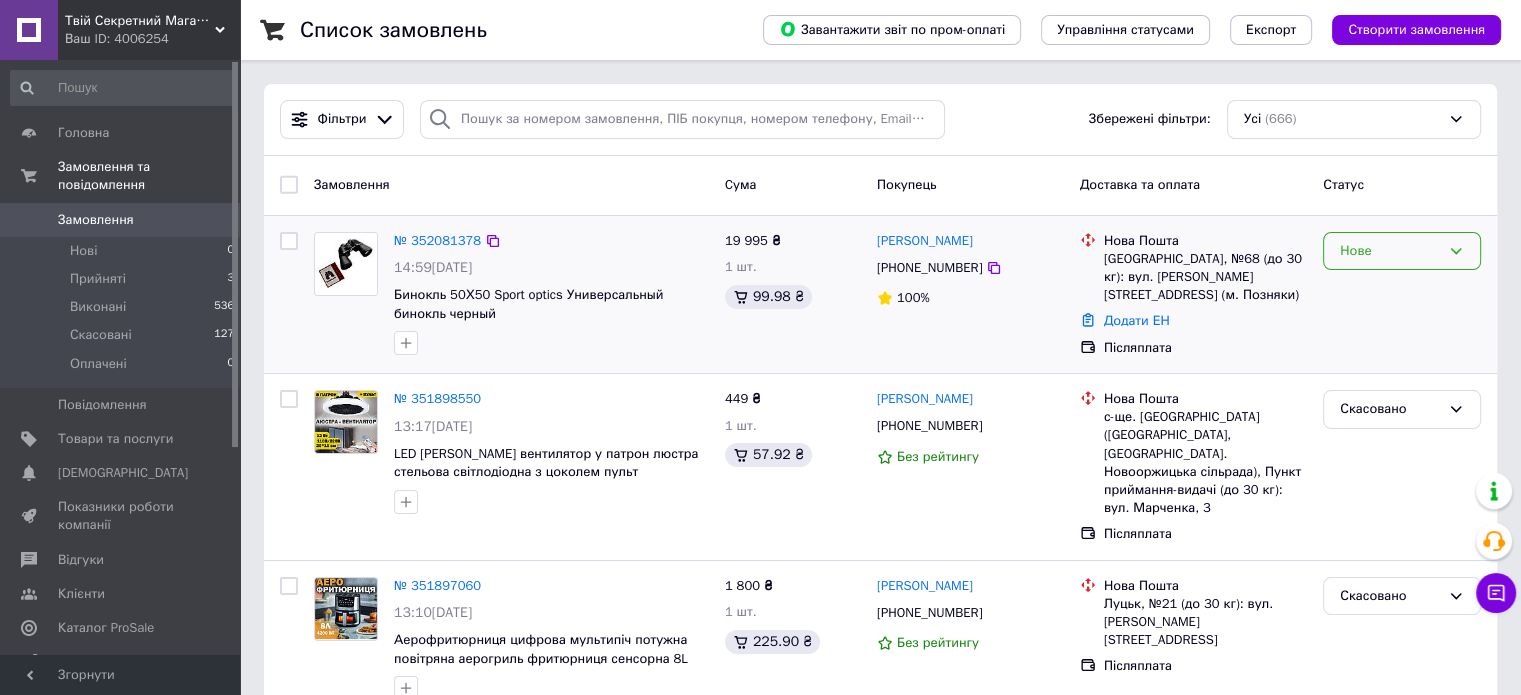 click on "Нове" at bounding box center (1390, 251) 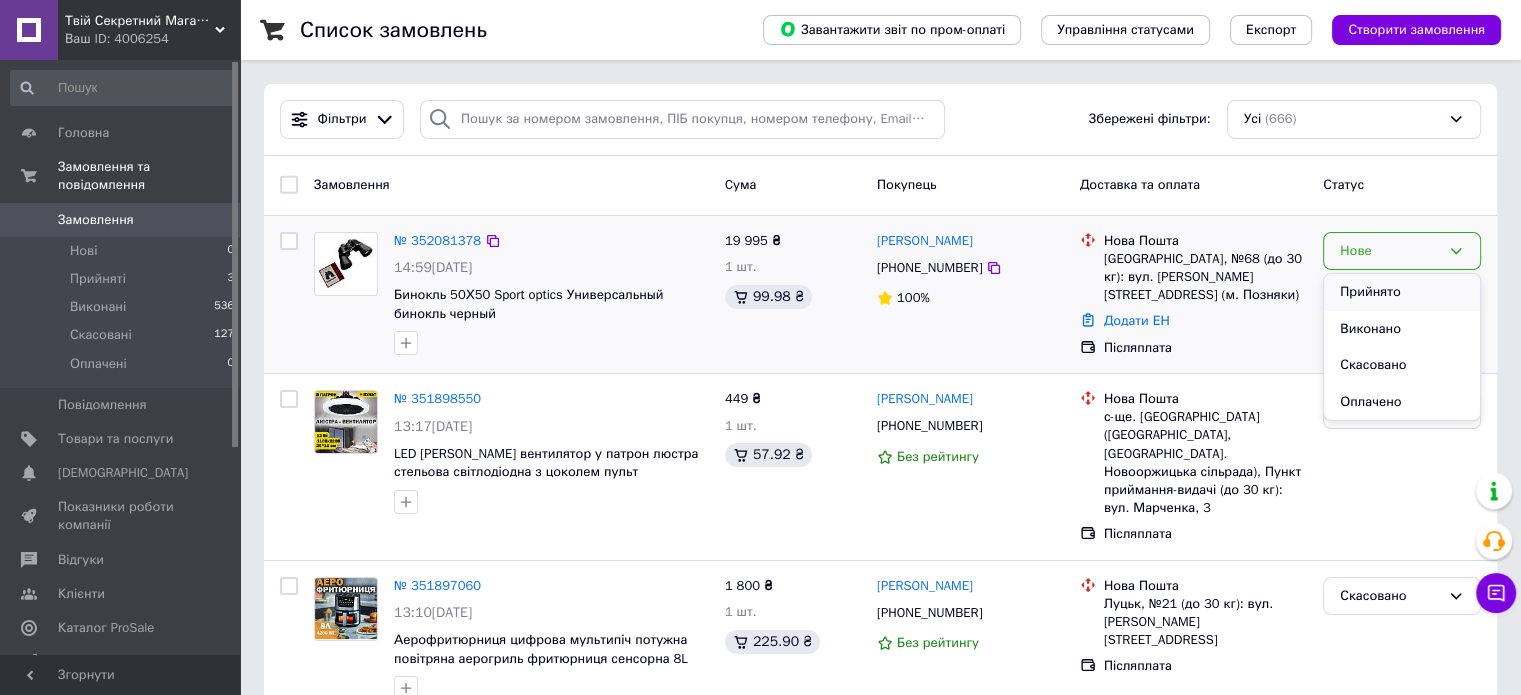 click on "Прийнято" at bounding box center [1402, 292] 